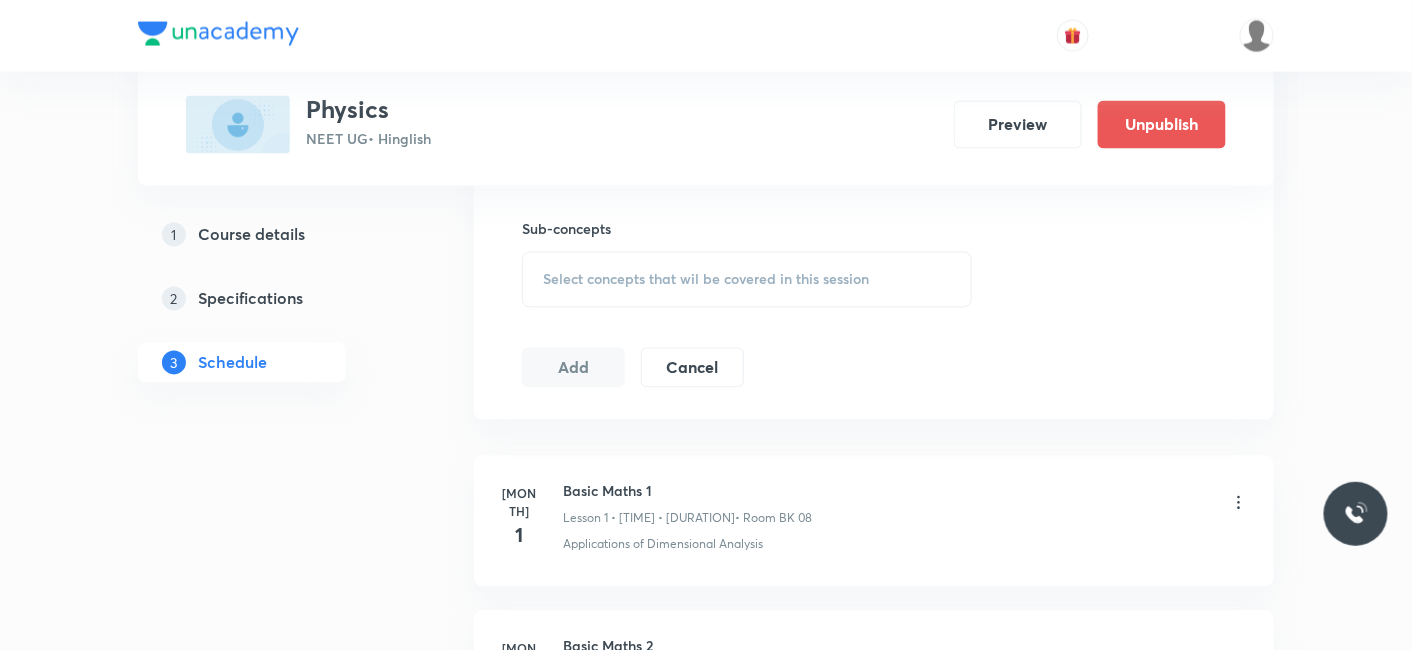 scroll, scrollTop: 1111, scrollLeft: 0, axis: vertical 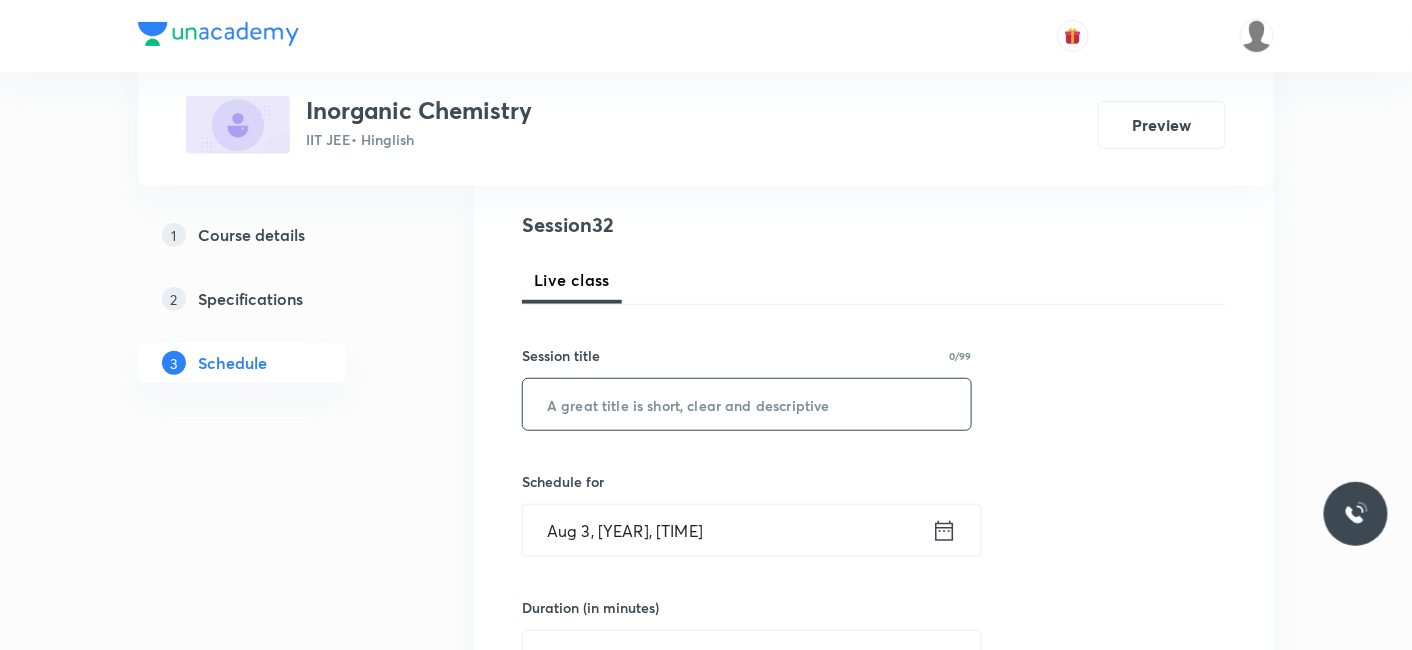 click at bounding box center (747, 404) 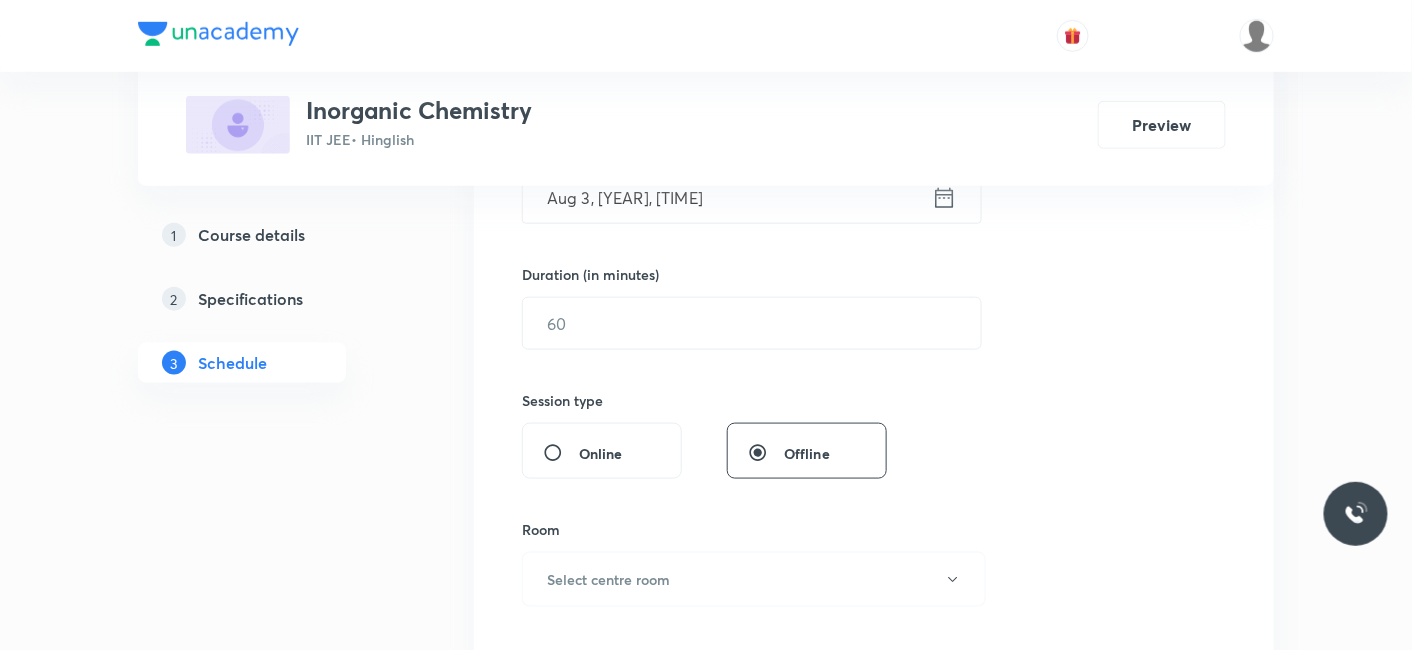 scroll, scrollTop: 444, scrollLeft: 0, axis: vertical 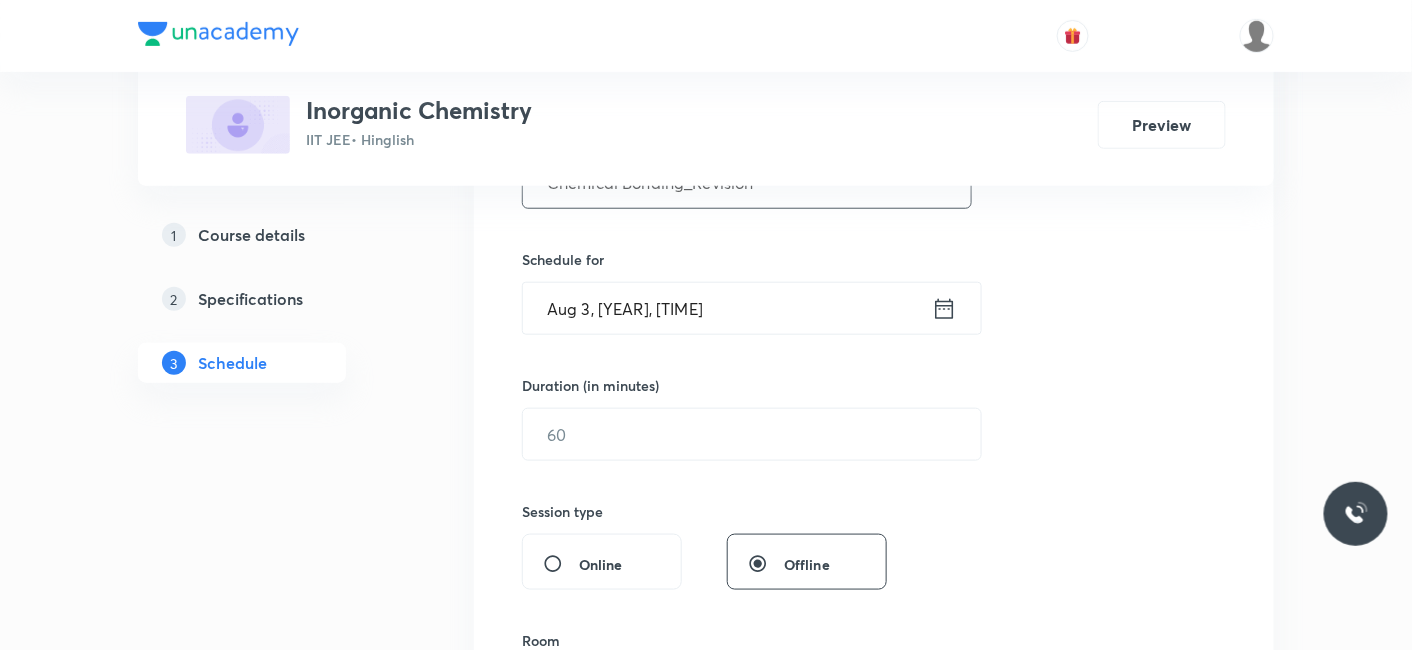 type on "Chemical Bonding_Revision" 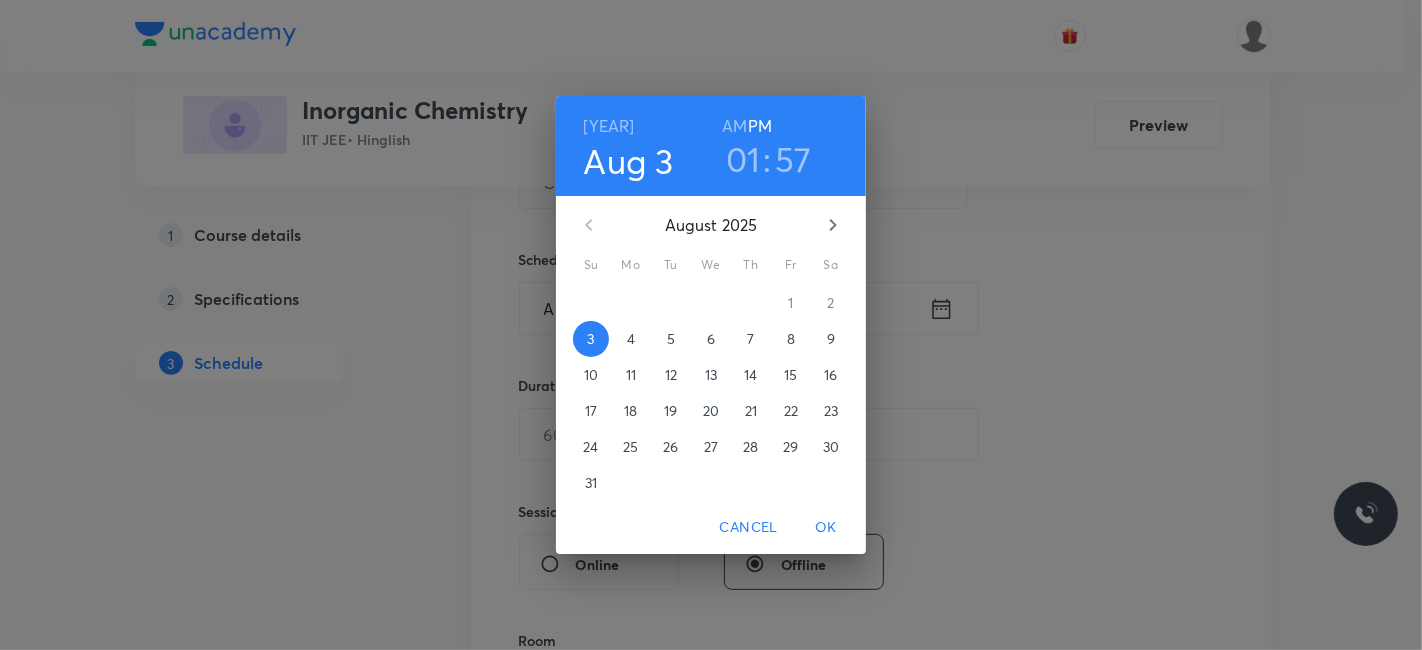 click on "01" at bounding box center (743, 159) 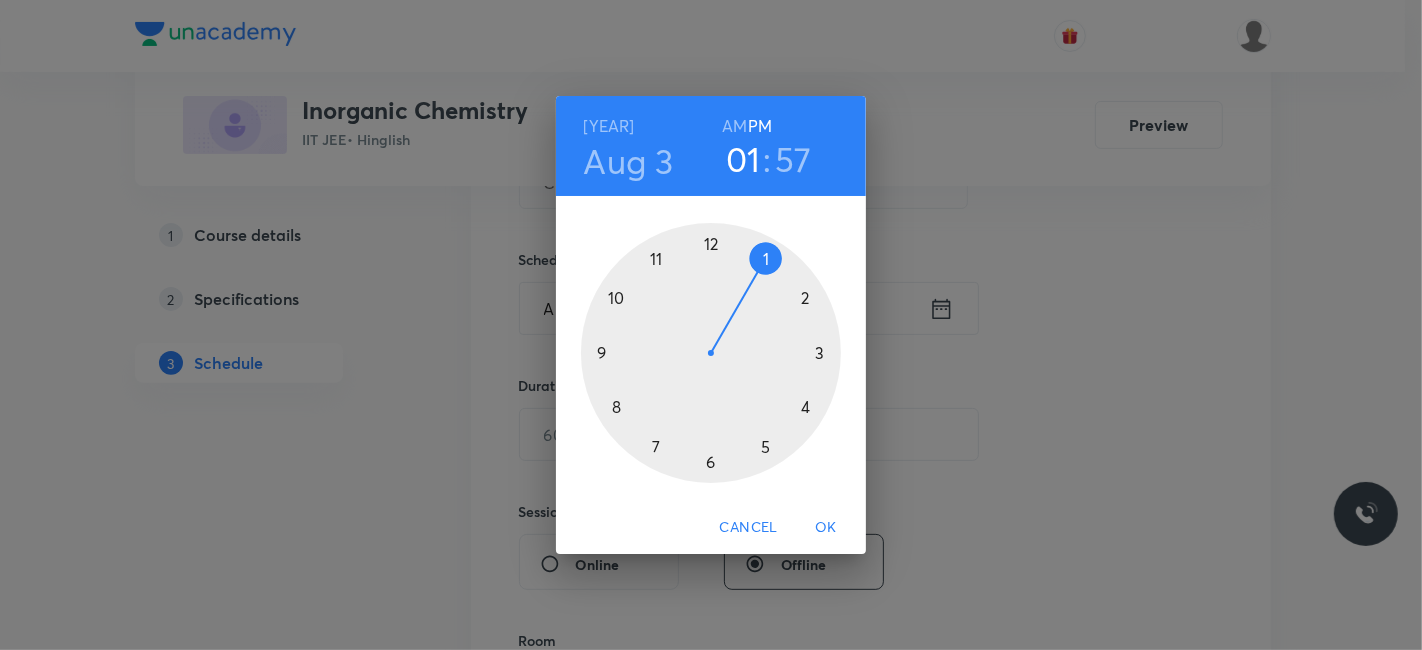 click at bounding box center (711, 353) 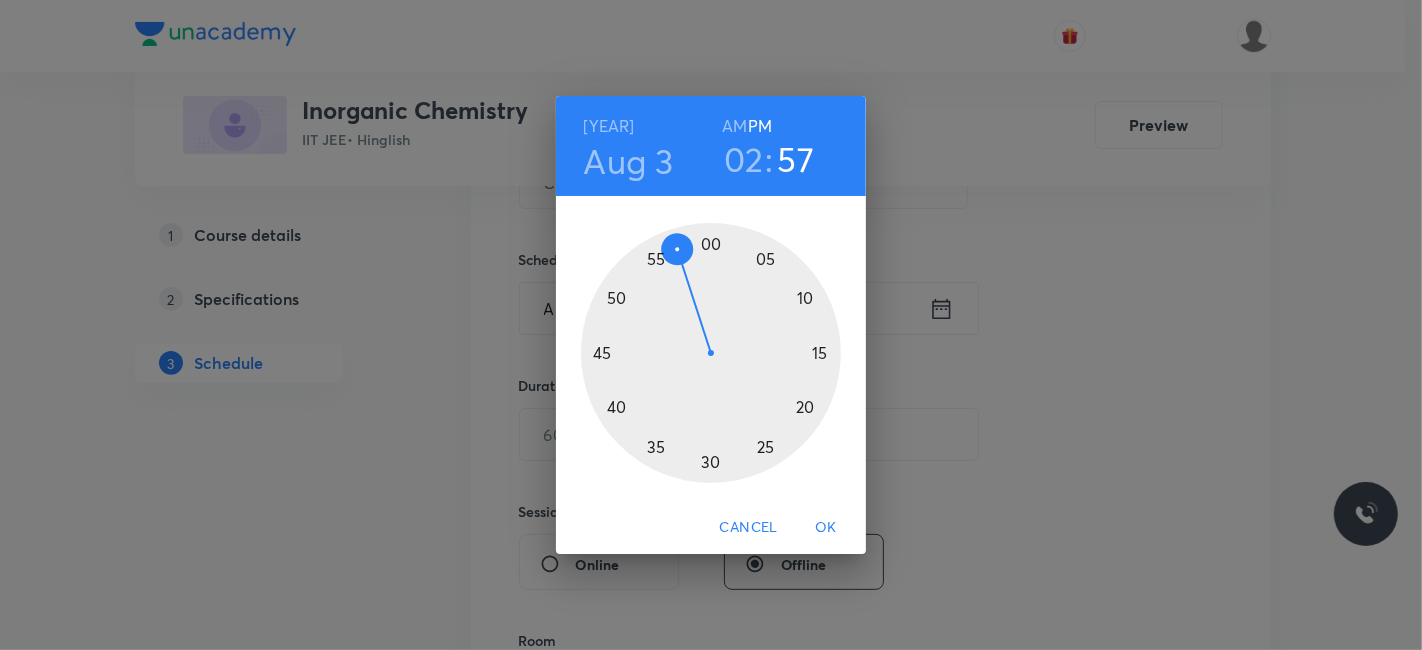 click on "57" at bounding box center (796, 159) 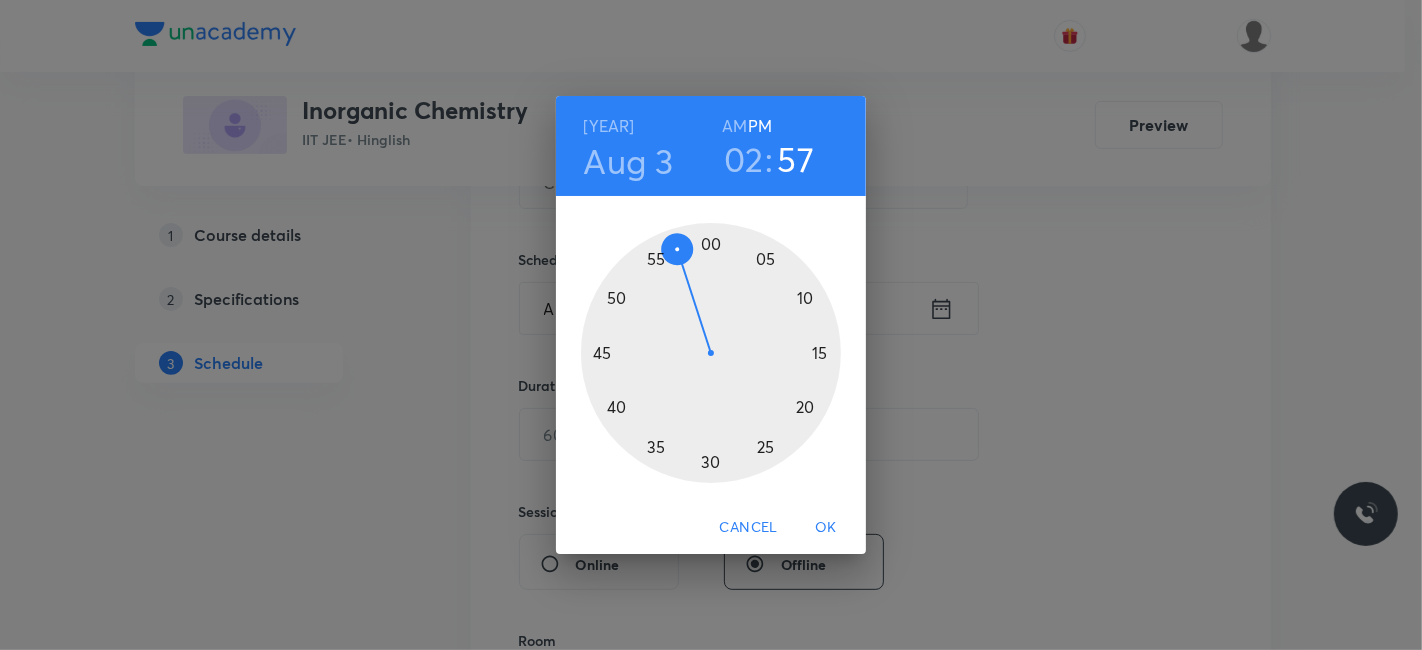 click at bounding box center (711, 353) 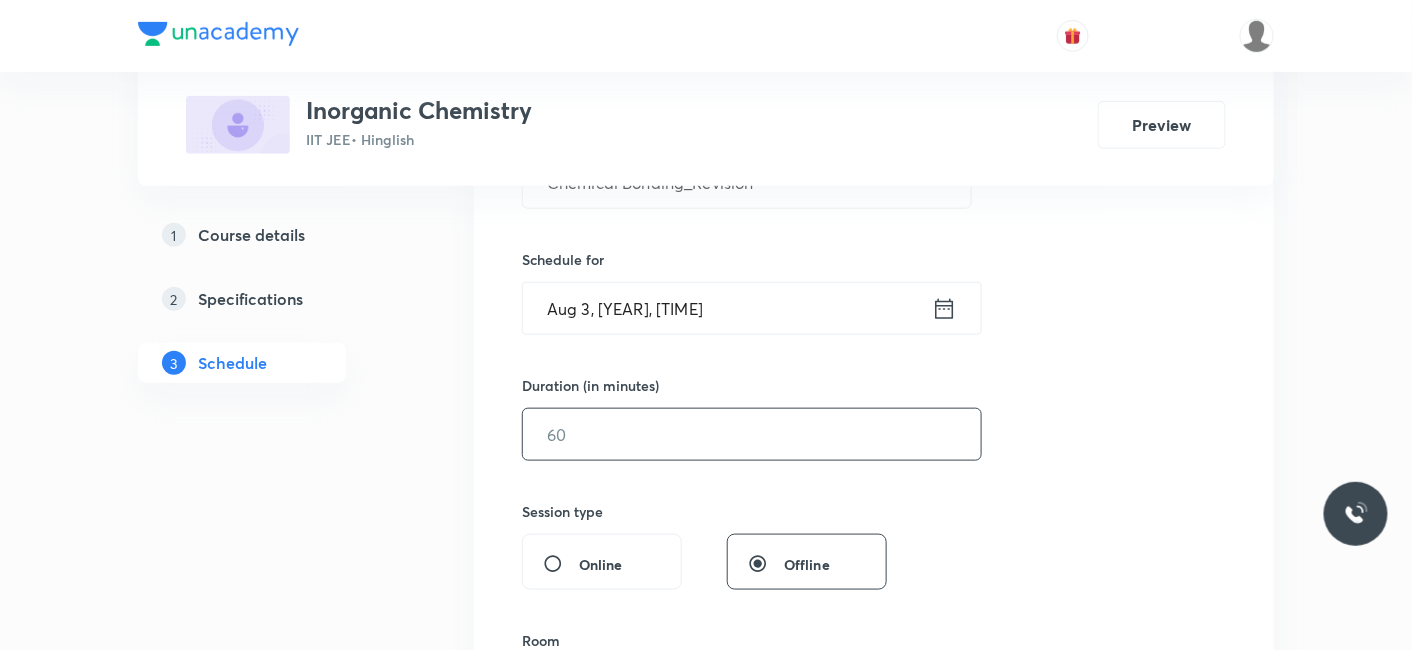 scroll, scrollTop: 555, scrollLeft: 0, axis: vertical 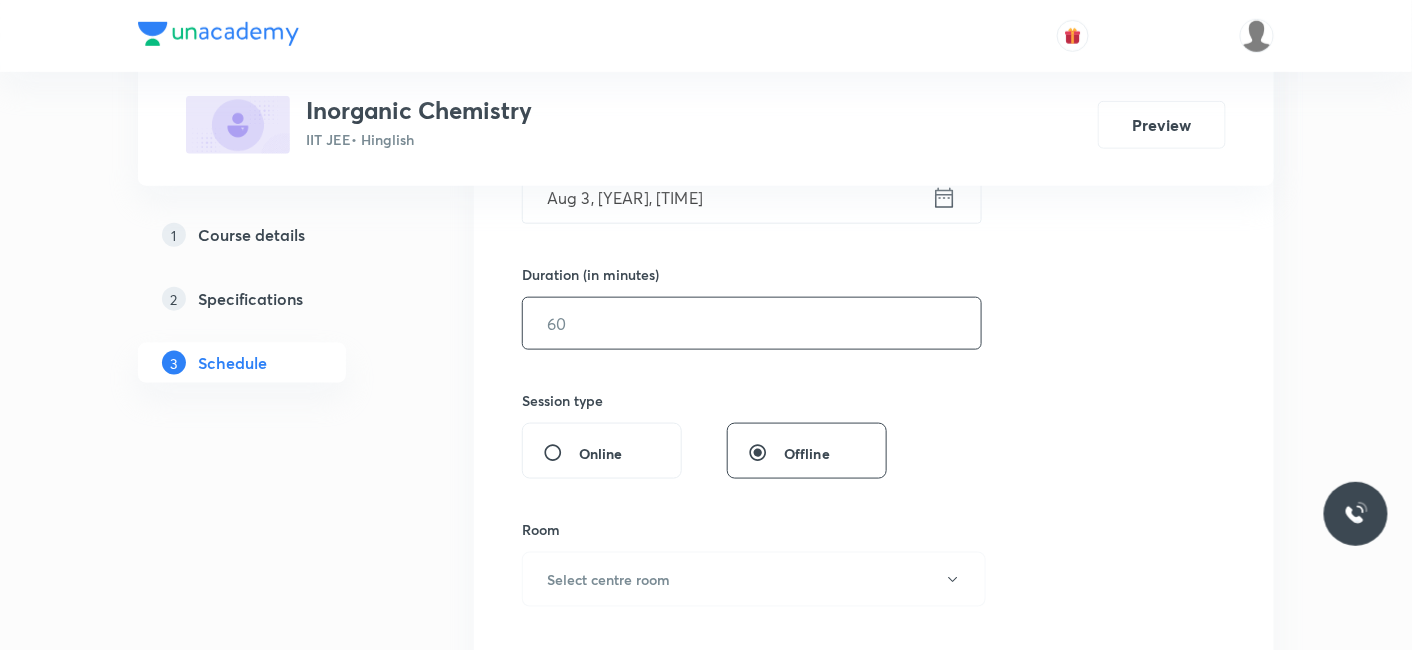 click at bounding box center (752, 323) 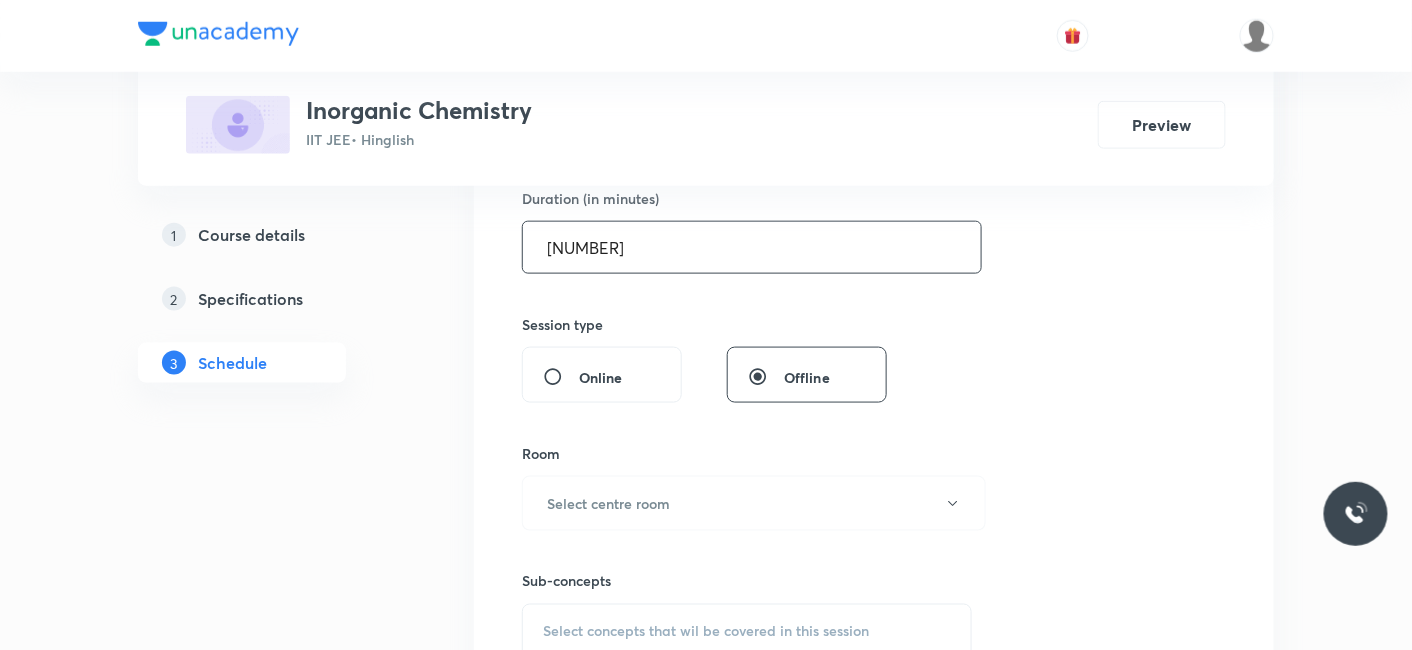 scroll, scrollTop: 666, scrollLeft: 0, axis: vertical 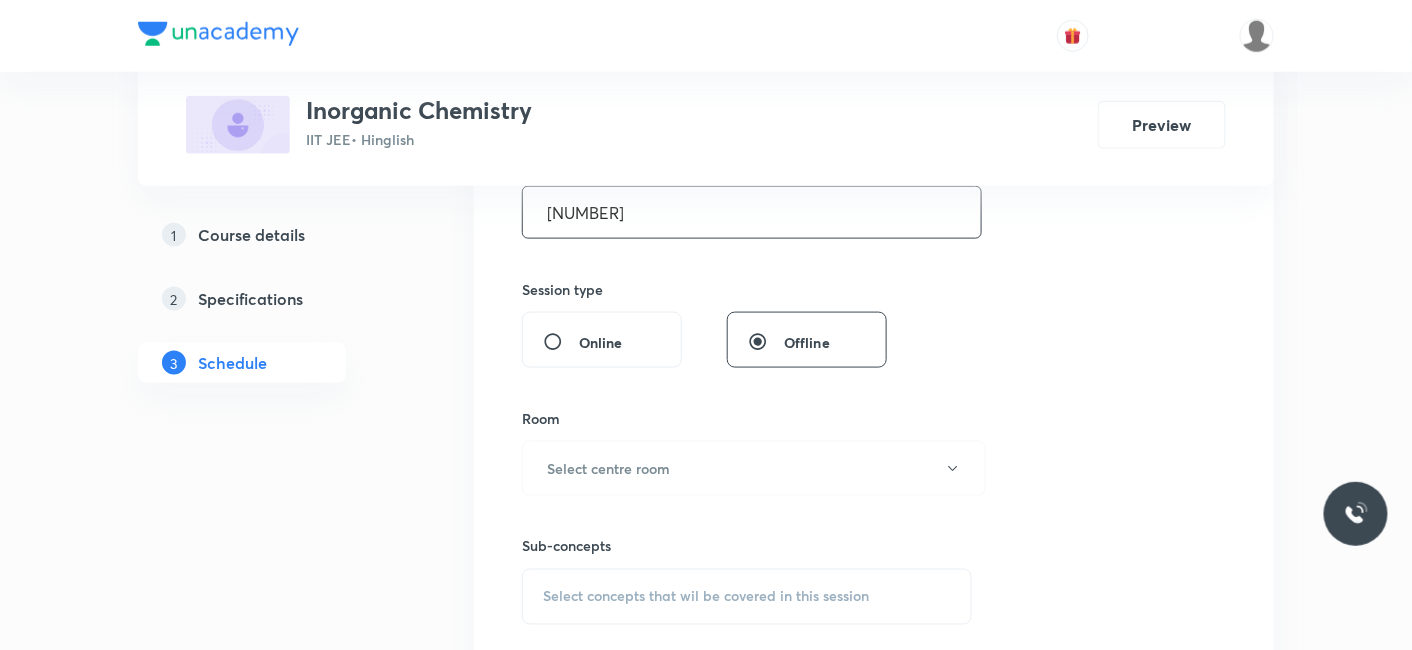 drag, startPoint x: 591, startPoint y: 207, endPoint x: 525, endPoint y: 223, distance: 67.911705 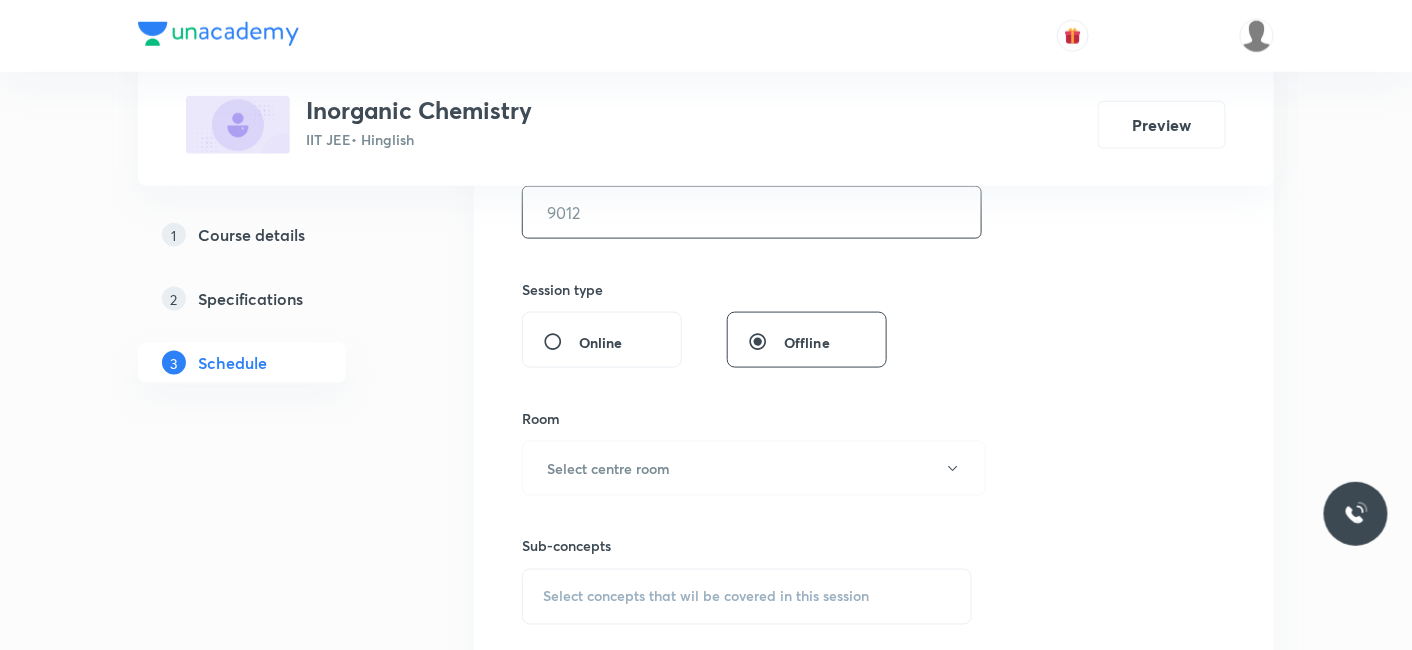 type on "0" 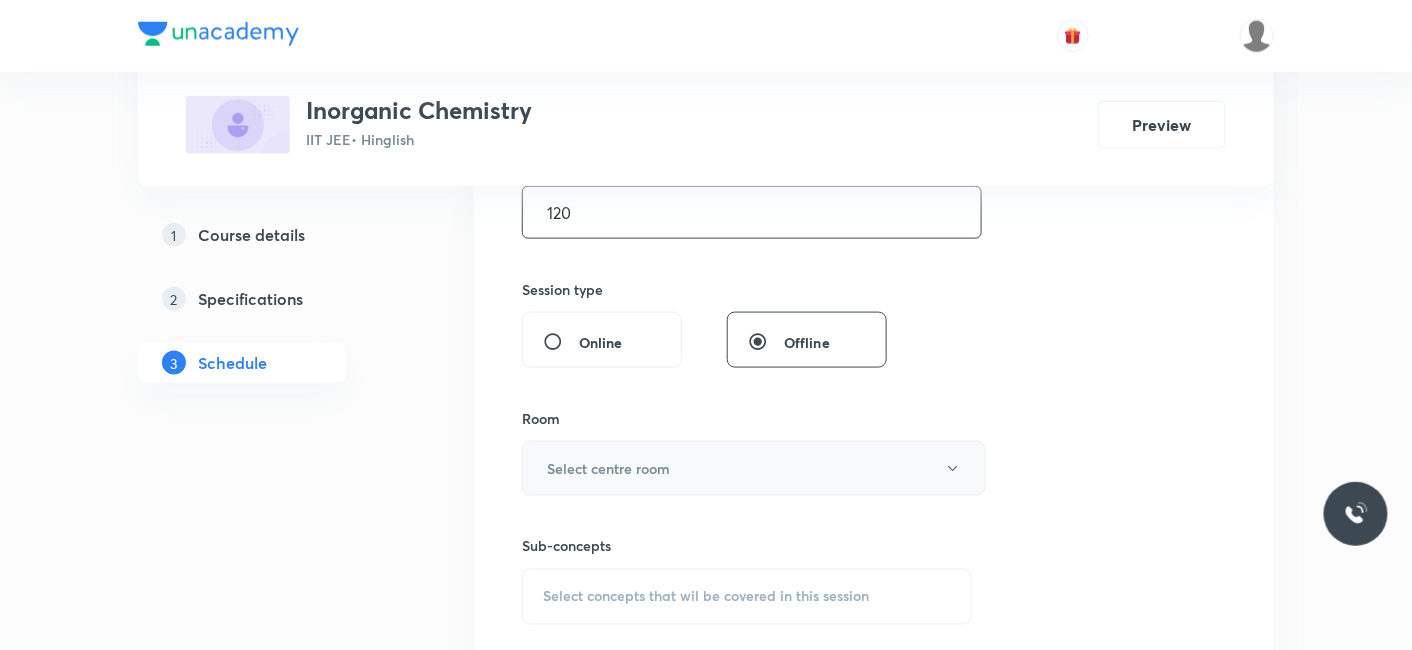 type on "120" 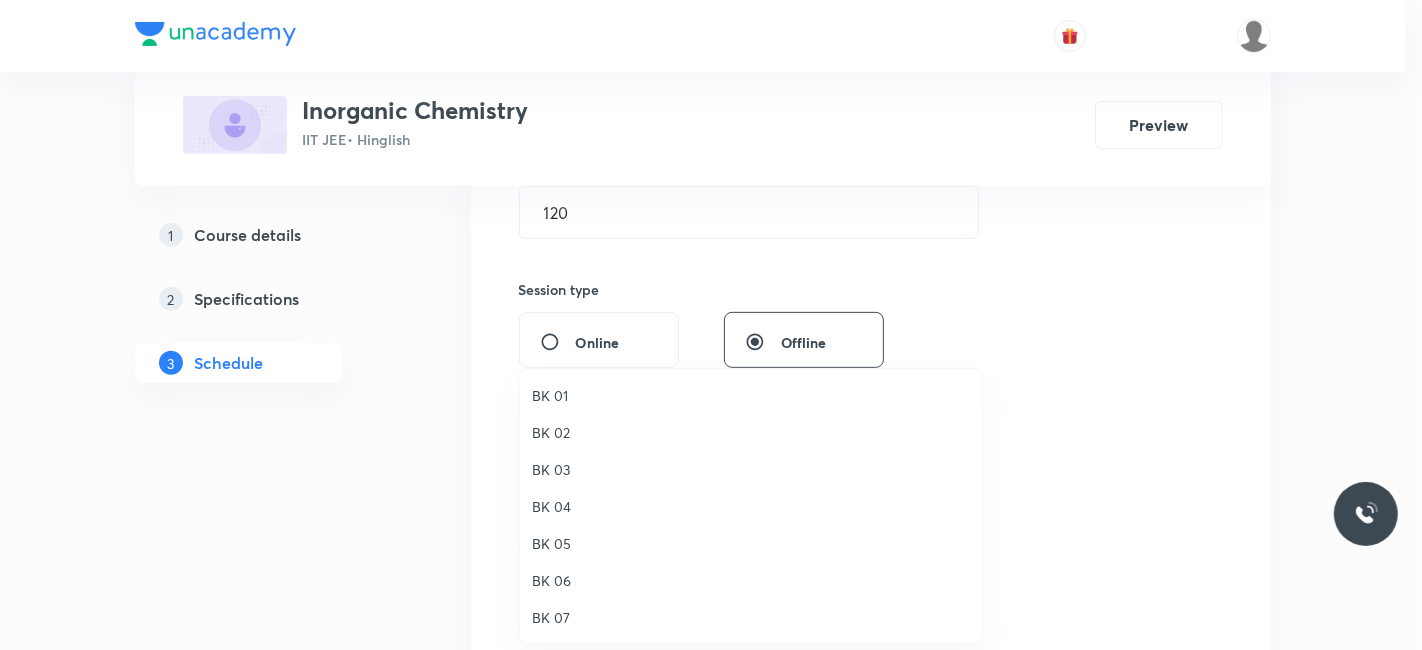 click on "BK 01" at bounding box center [751, 395] 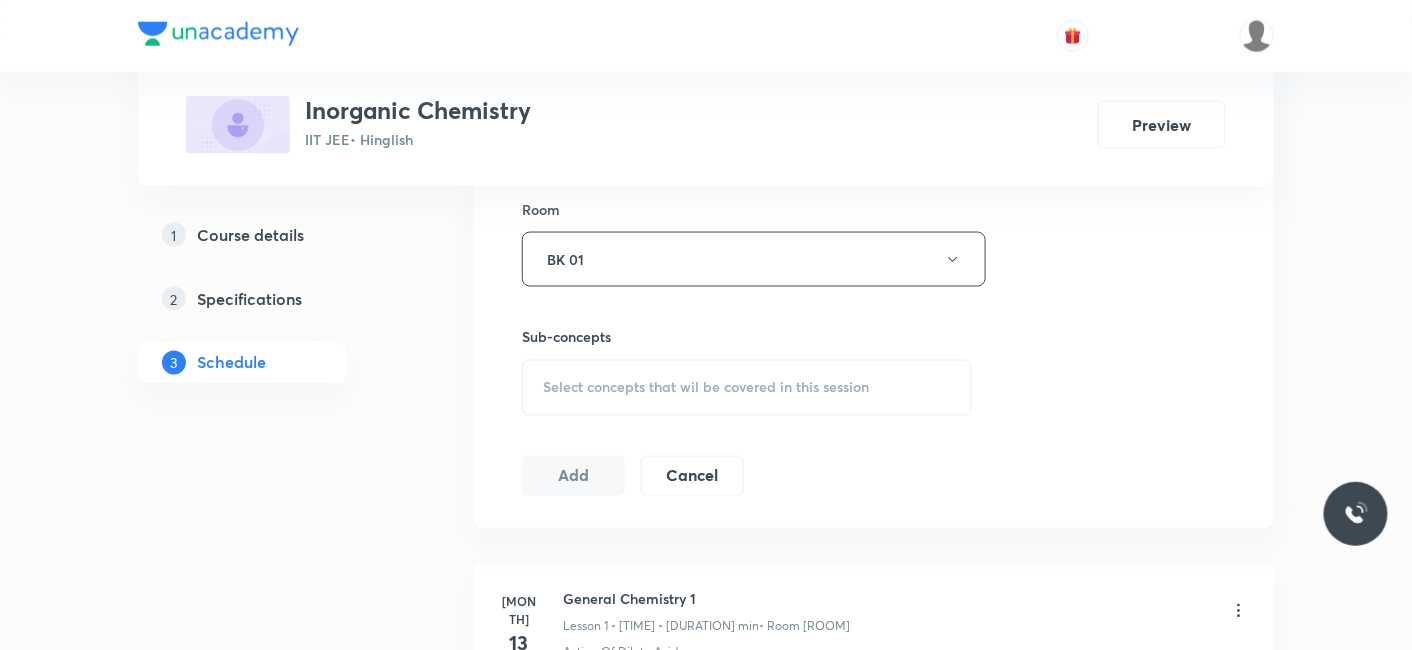 scroll, scrollTop: 888, scrollLeft: 0, axis: vertical 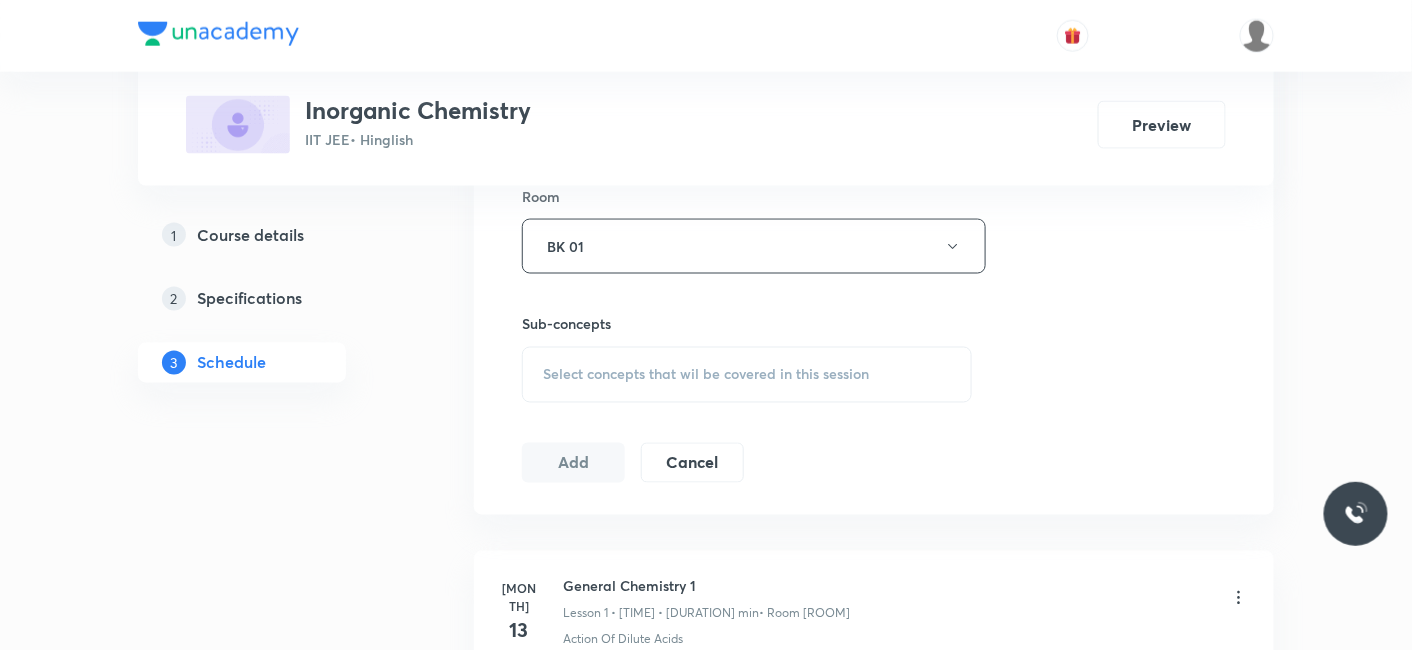 click on "Select concepts that wil be covered in this session" at bounding box center [706, 375] 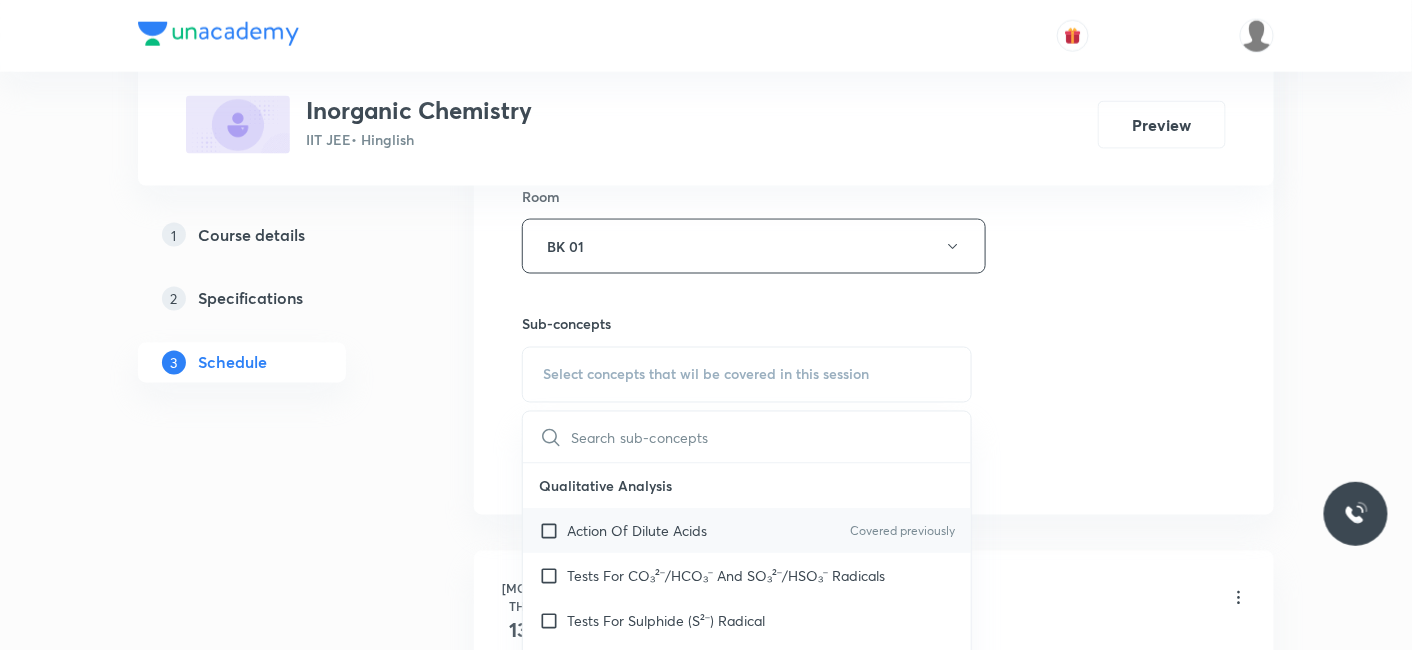 click on "Action Of Dilute Acids" at bounding box center [637, 531] 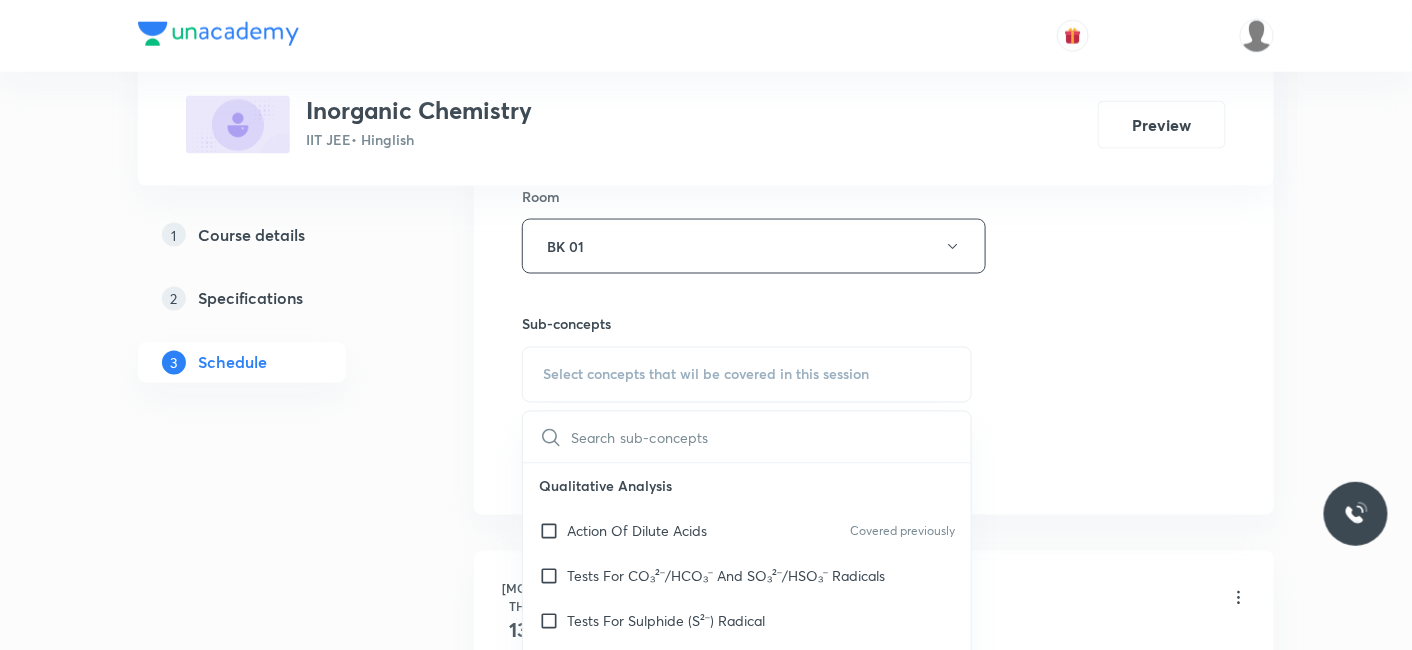 checkbox on "true" 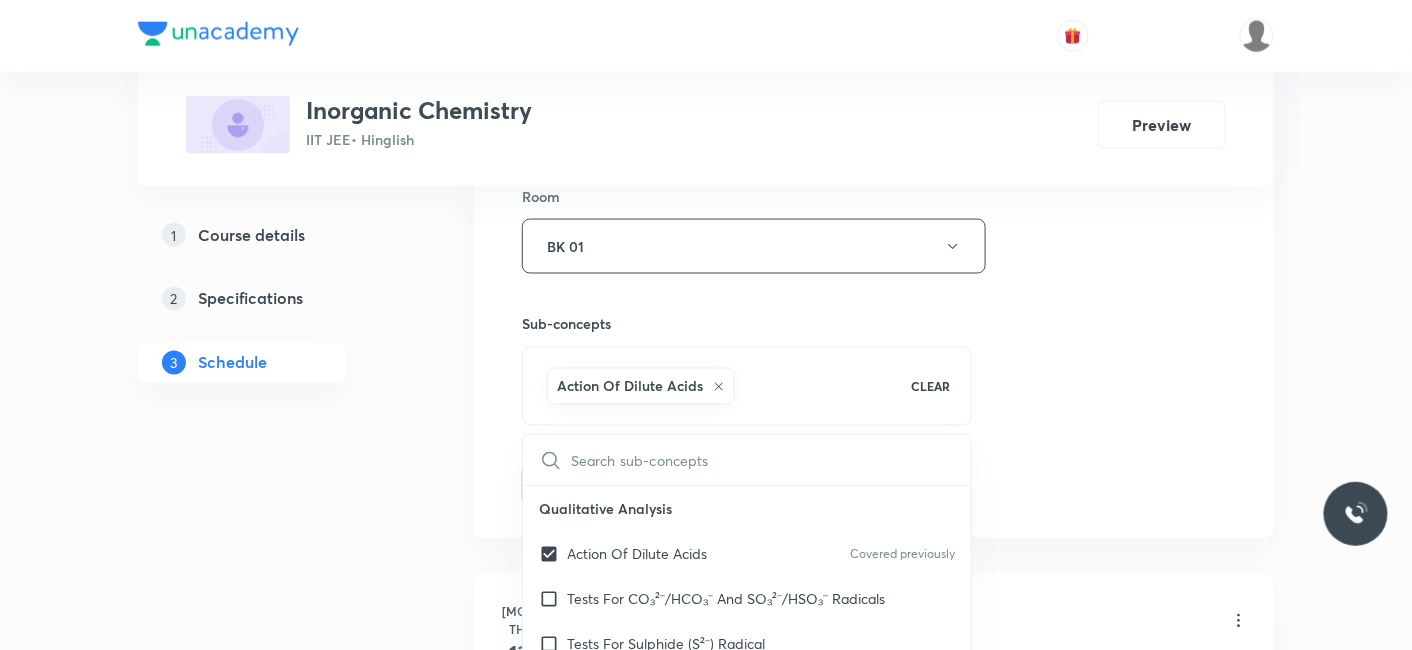 click on "1 Course details 2 Specifications 3 Schedule" at bounding box center [274, 2478] 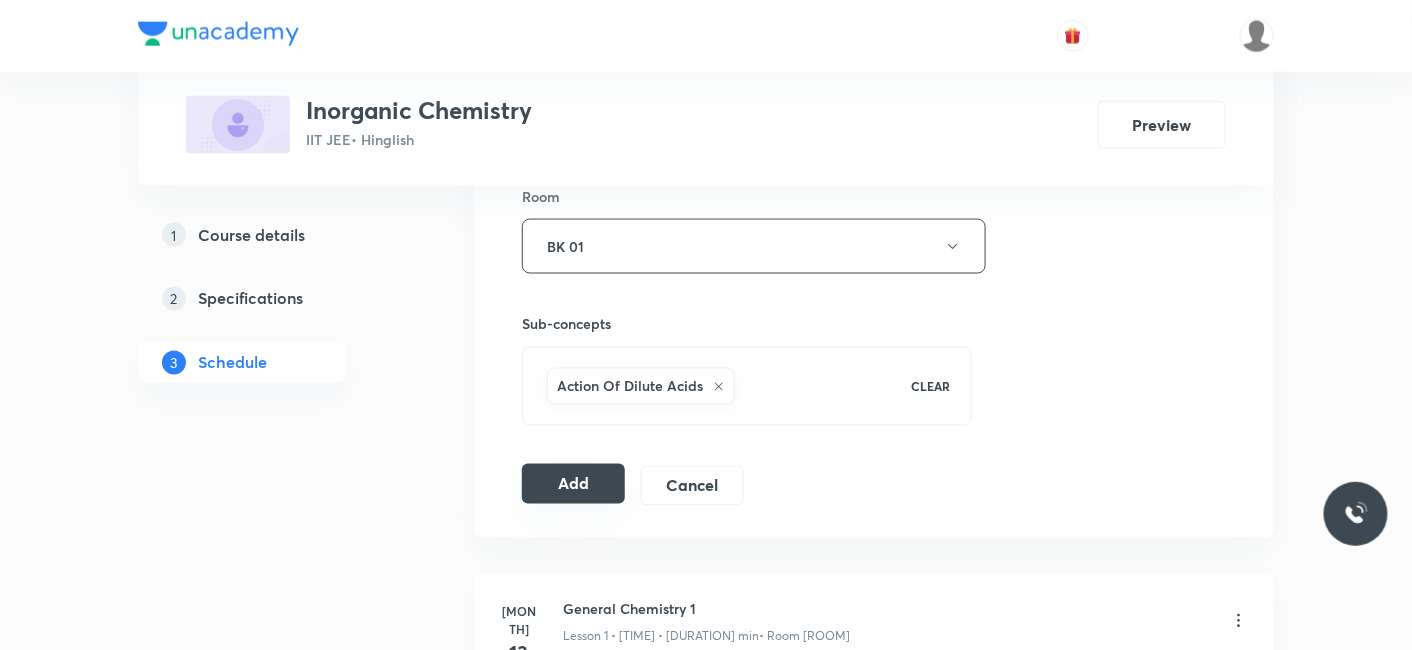 click on "Add" at bounding box center [573, 484] 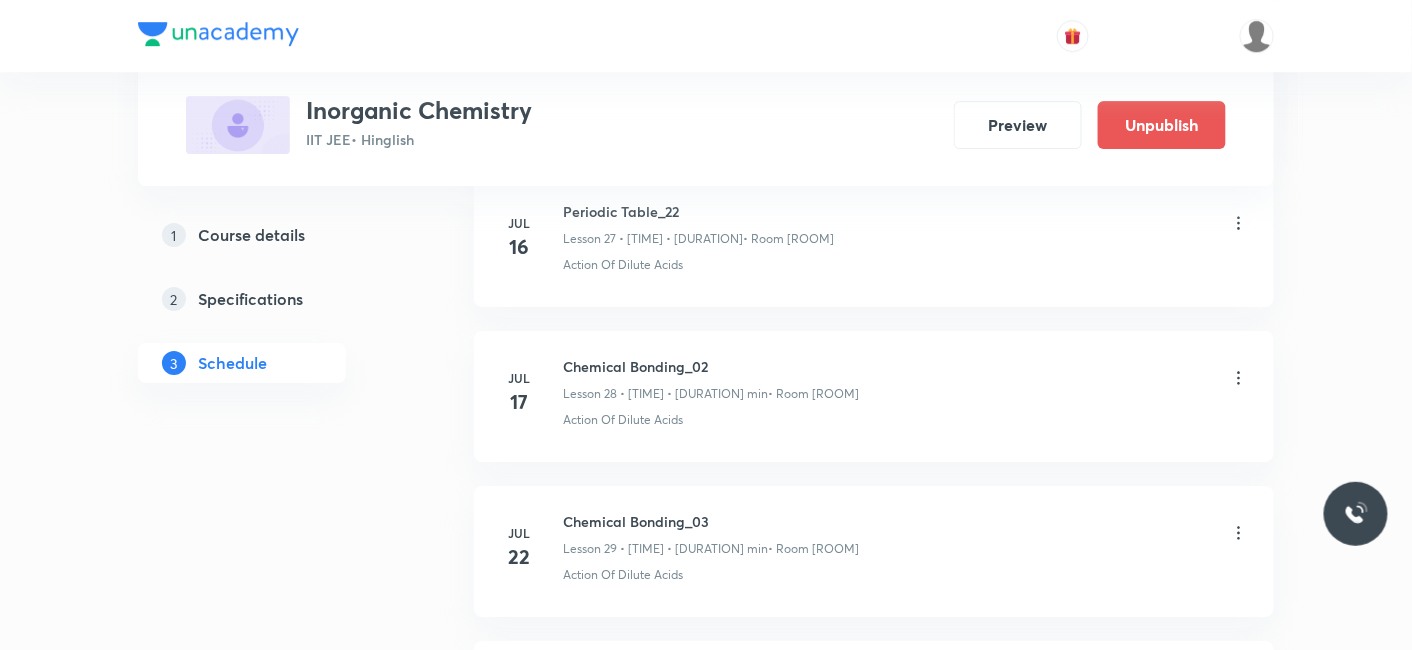 scroll, scrollTop: 4975, scrollLeft: 0, axis: vertical 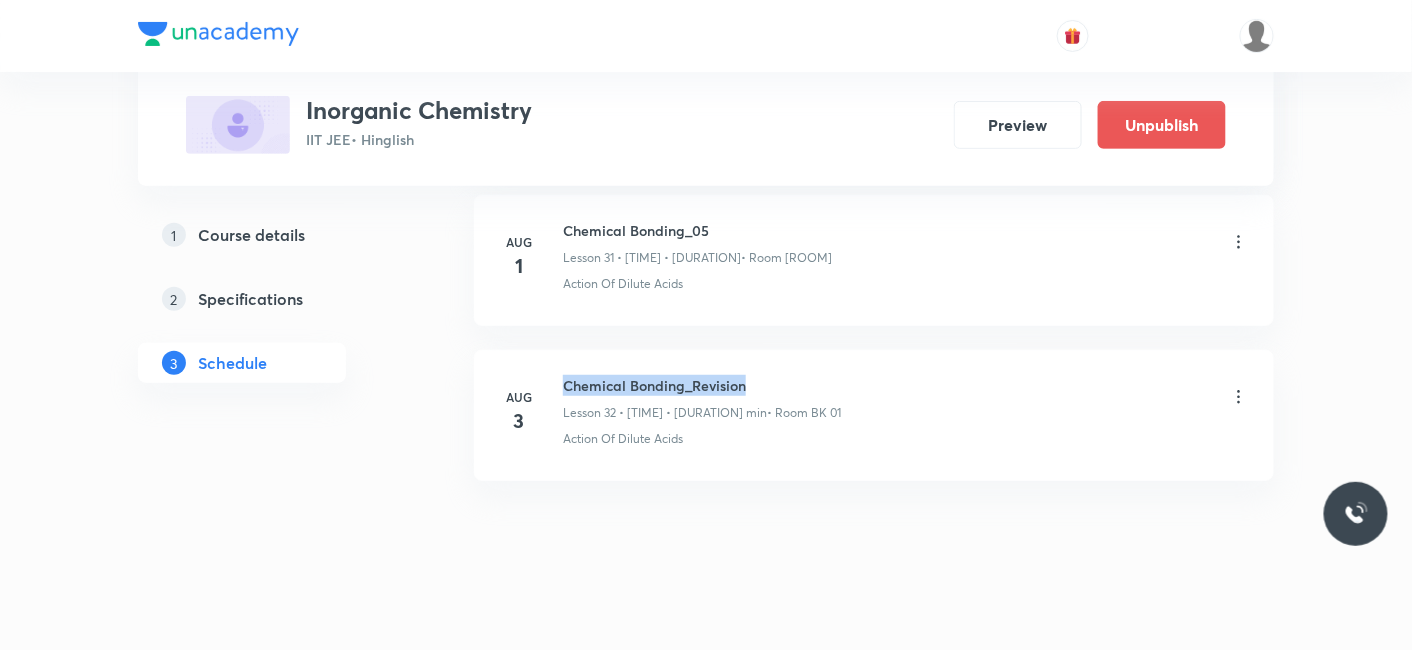 drag, startPoint x: 565, startPoint y: 373, endPoint x: 790, endPoint y: 377, distance: 225.03555 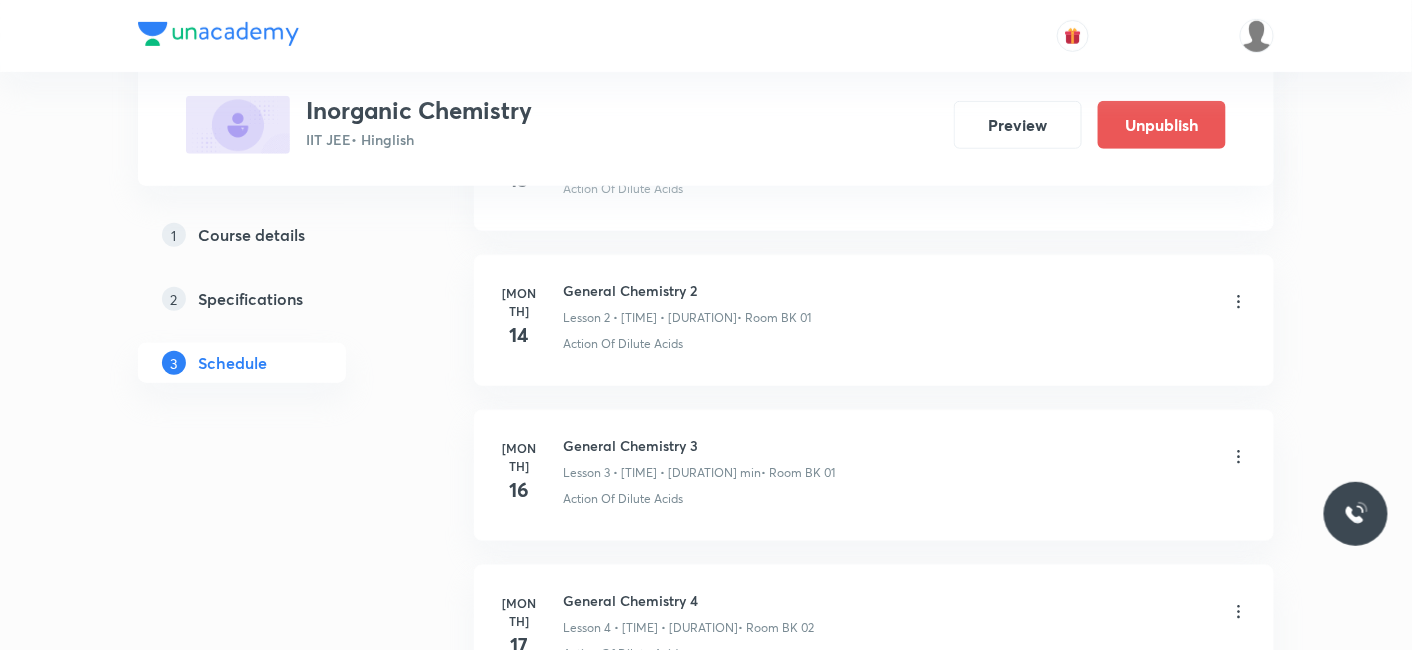scroll, scrollTop: 0, scrollLeft: 0, axis: both 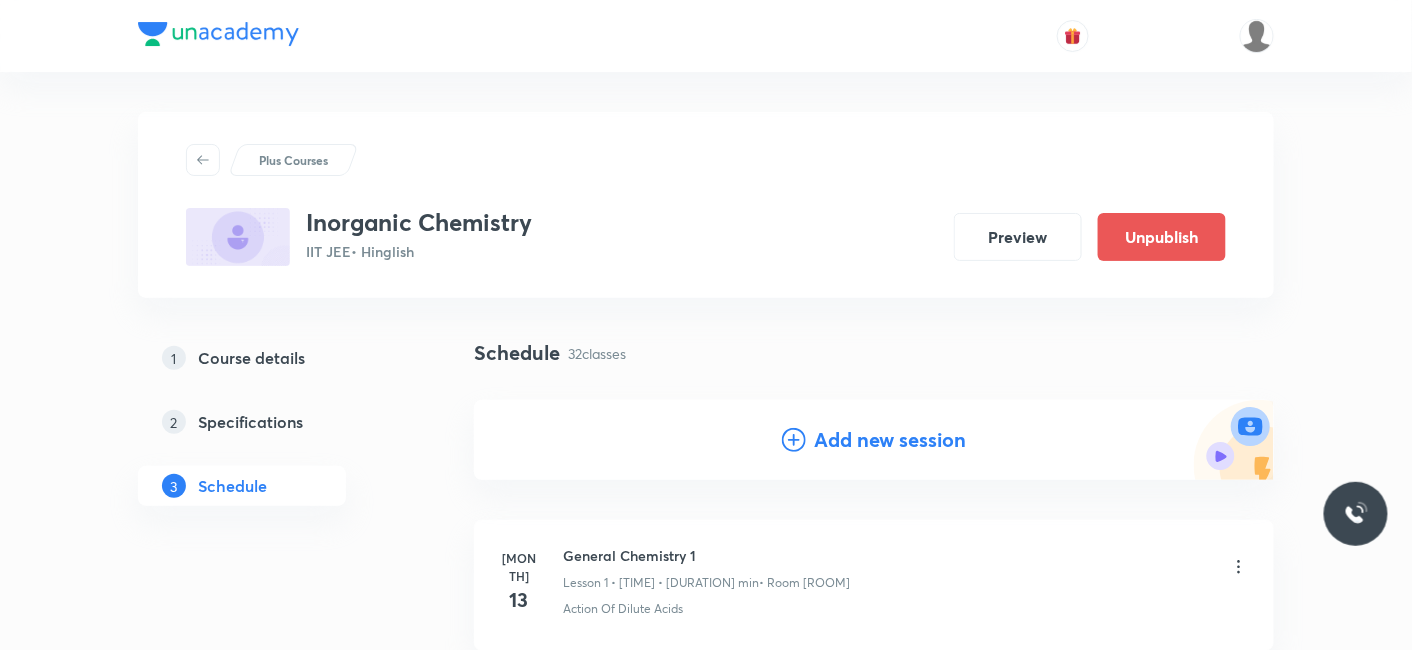 click on "Add new session" at bounding box center [890, 440] 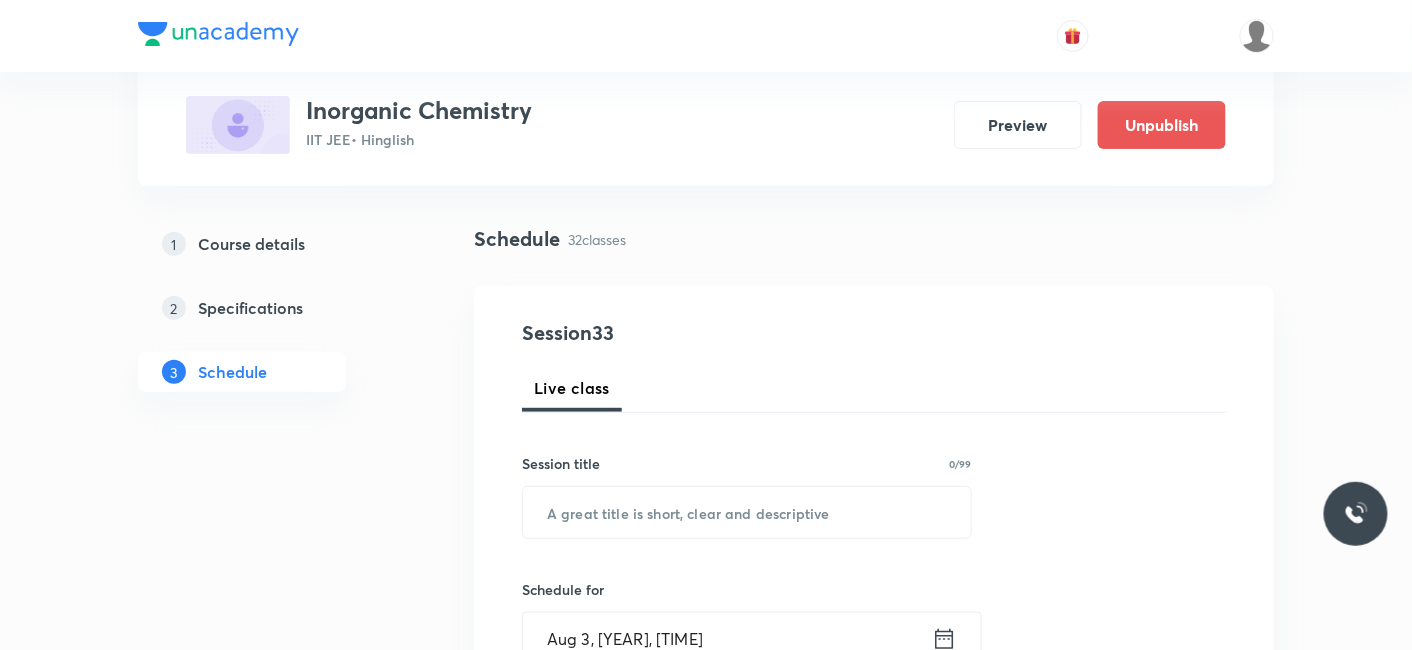 scroll, scrollTop: 222, scrollLeft: 0, axis: vertical 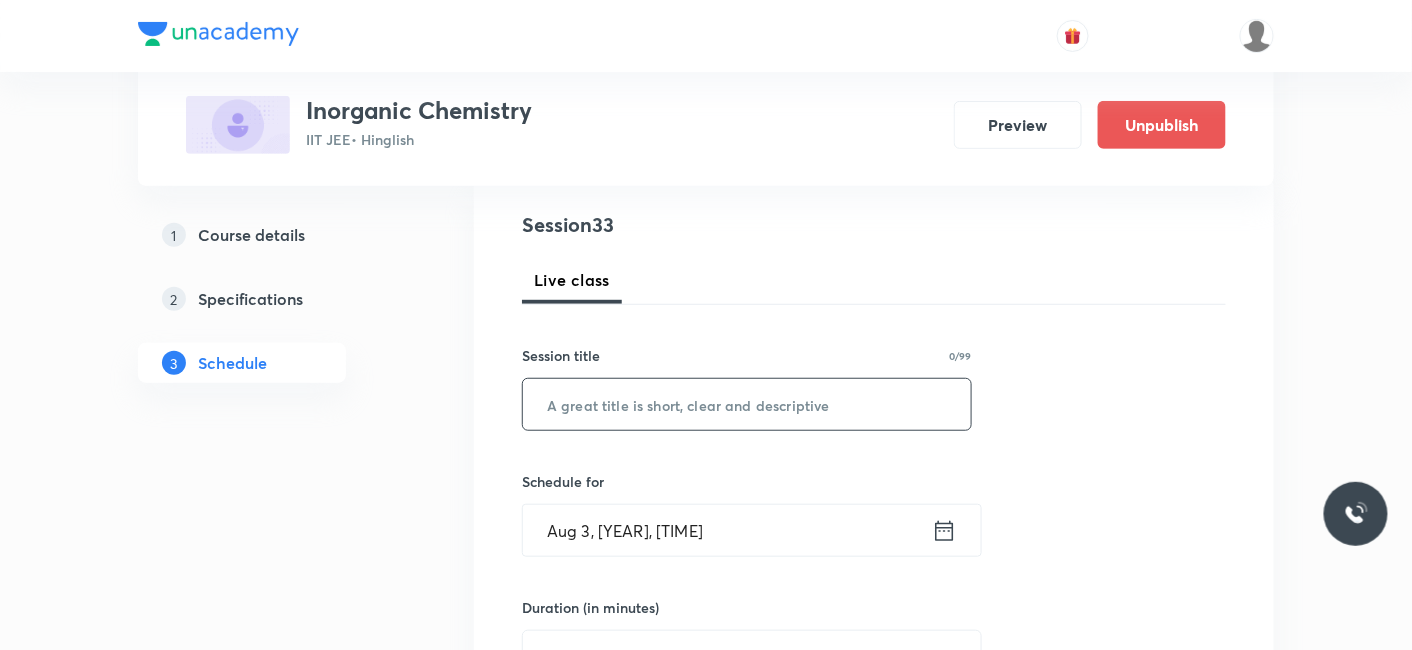click at bounding box center [747, 404] 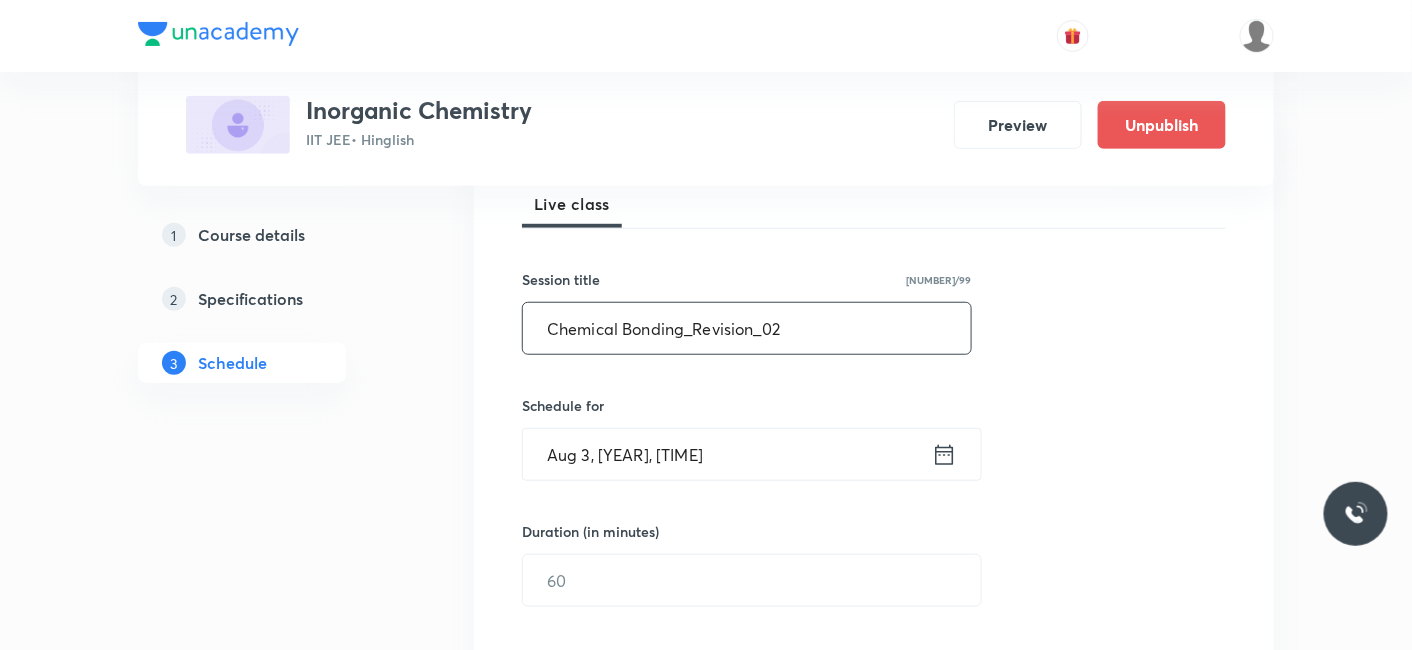 scroll, scrollTop: 333, scrollLeft: 0, axis: vertical 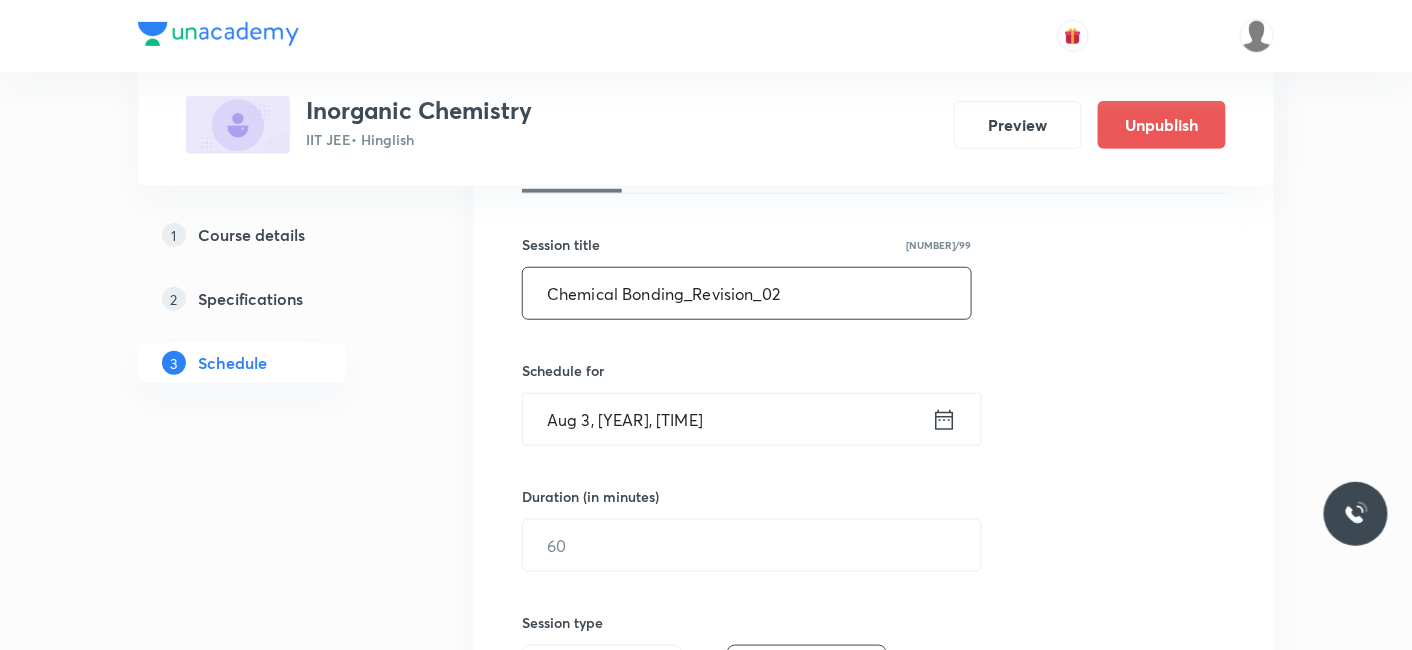 type on "Chemical Bonding_Revision_02" 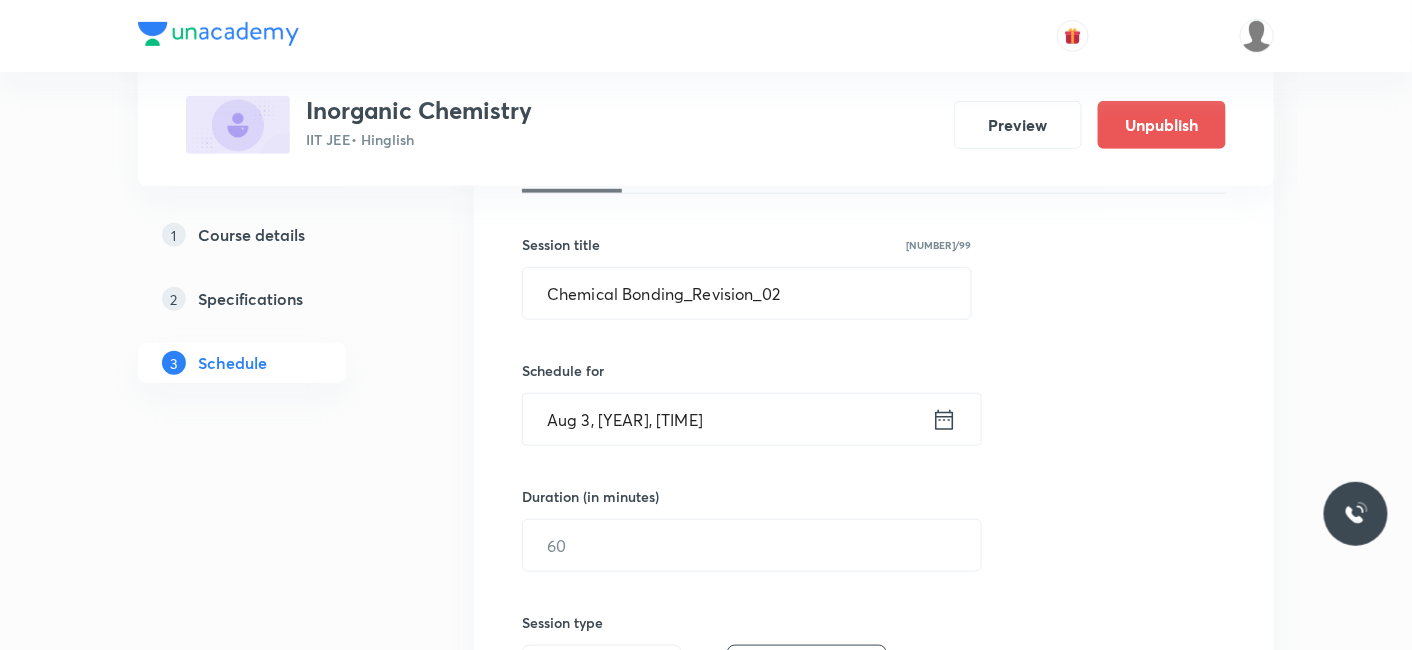 click on "Aug 3, [YEAR], [TIME]" at bounding box center (727, 419) 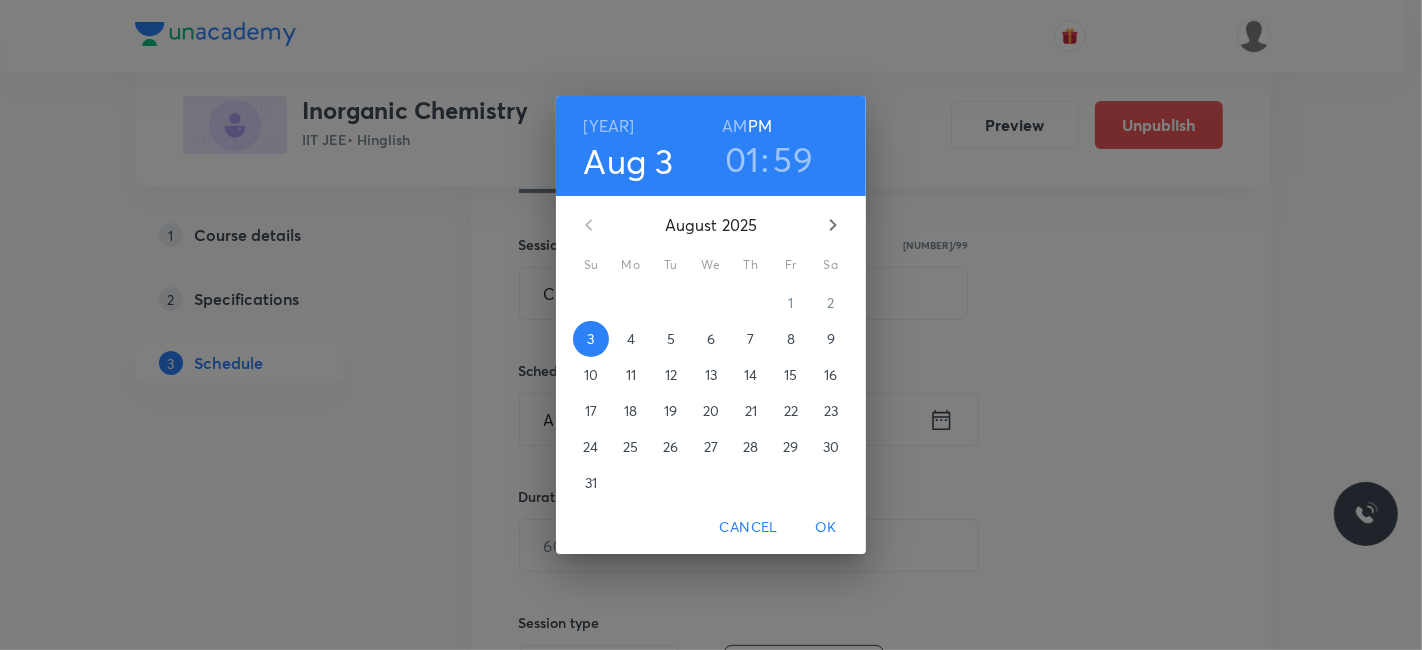 click on "01" at bounding box center [742, 159] 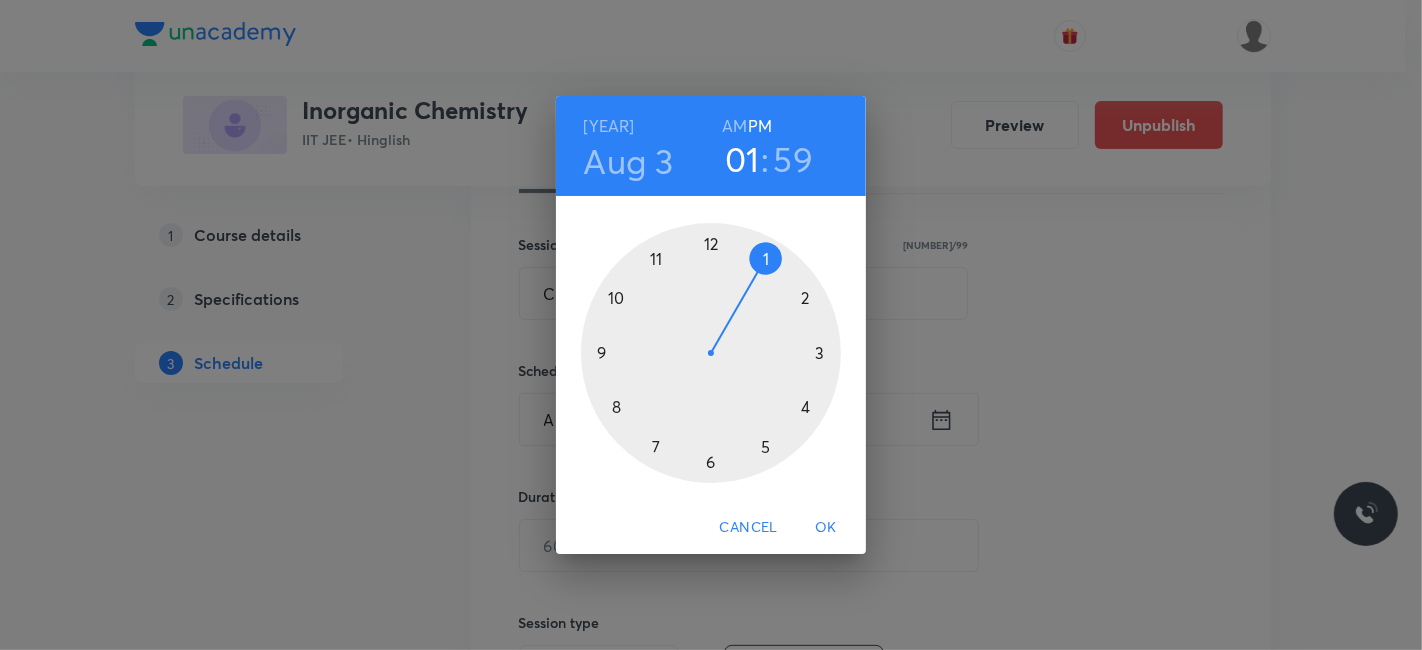 click at bounding box center (711, 353) 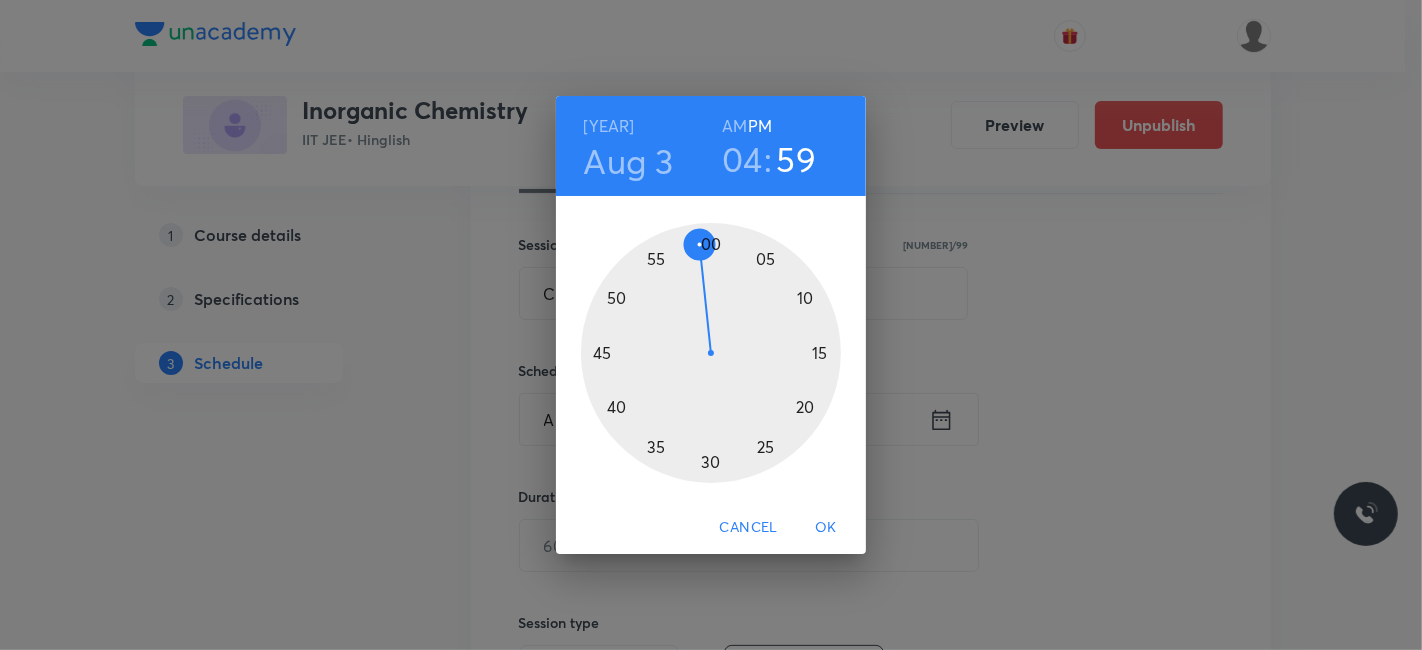 click on "59" at bounding box center (797, 159) 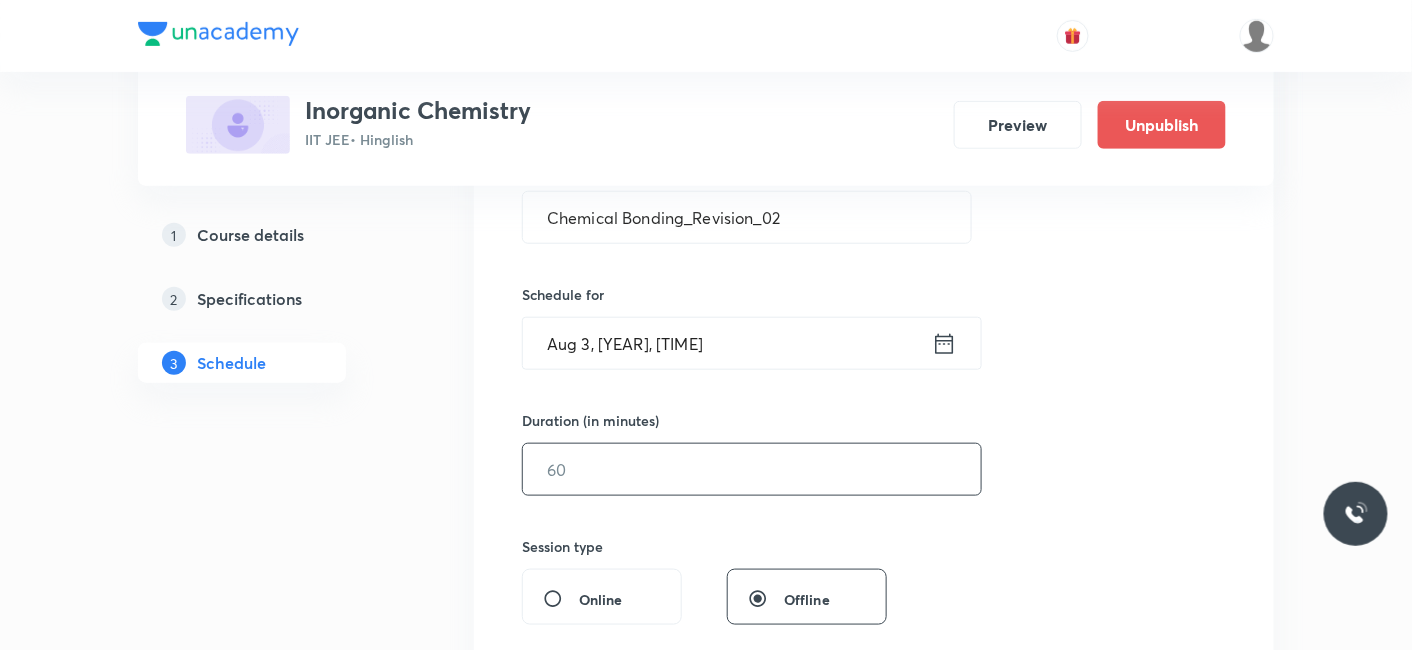 scroll, scrollTop: 444, scrollLeft: 0, axis: vertical 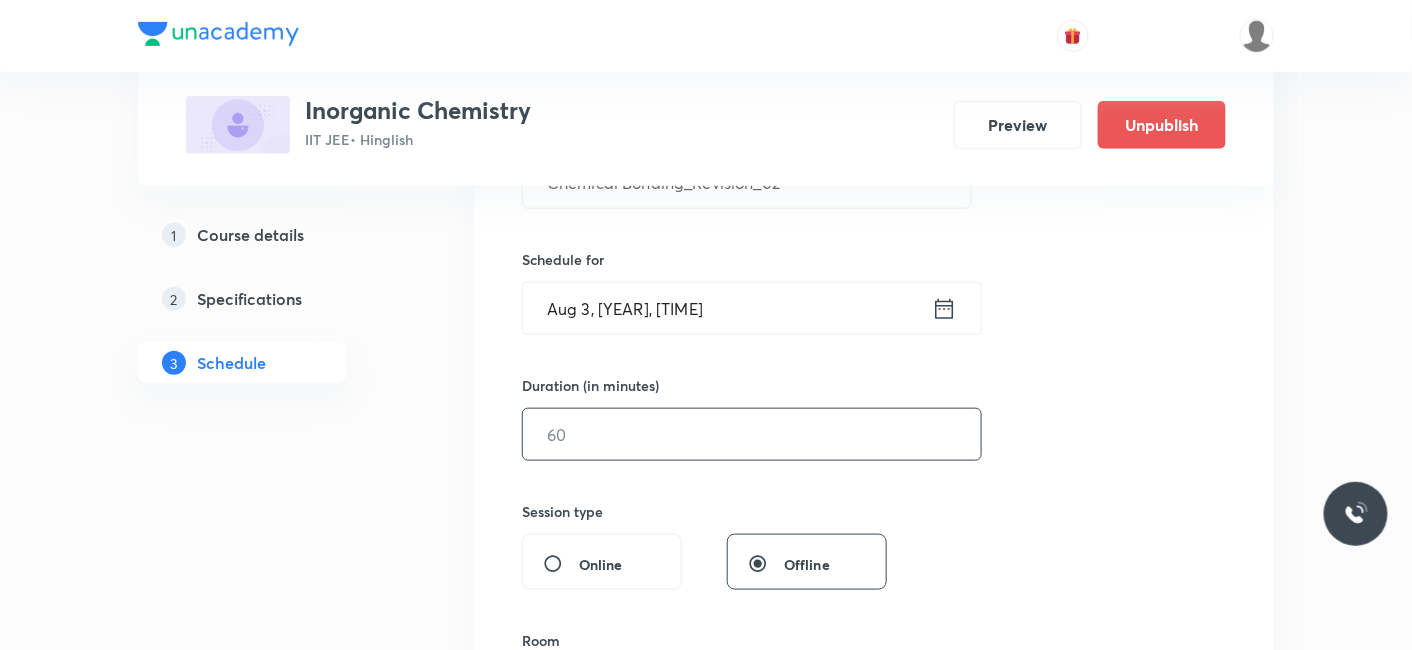 click at bounding box center (752, 434) 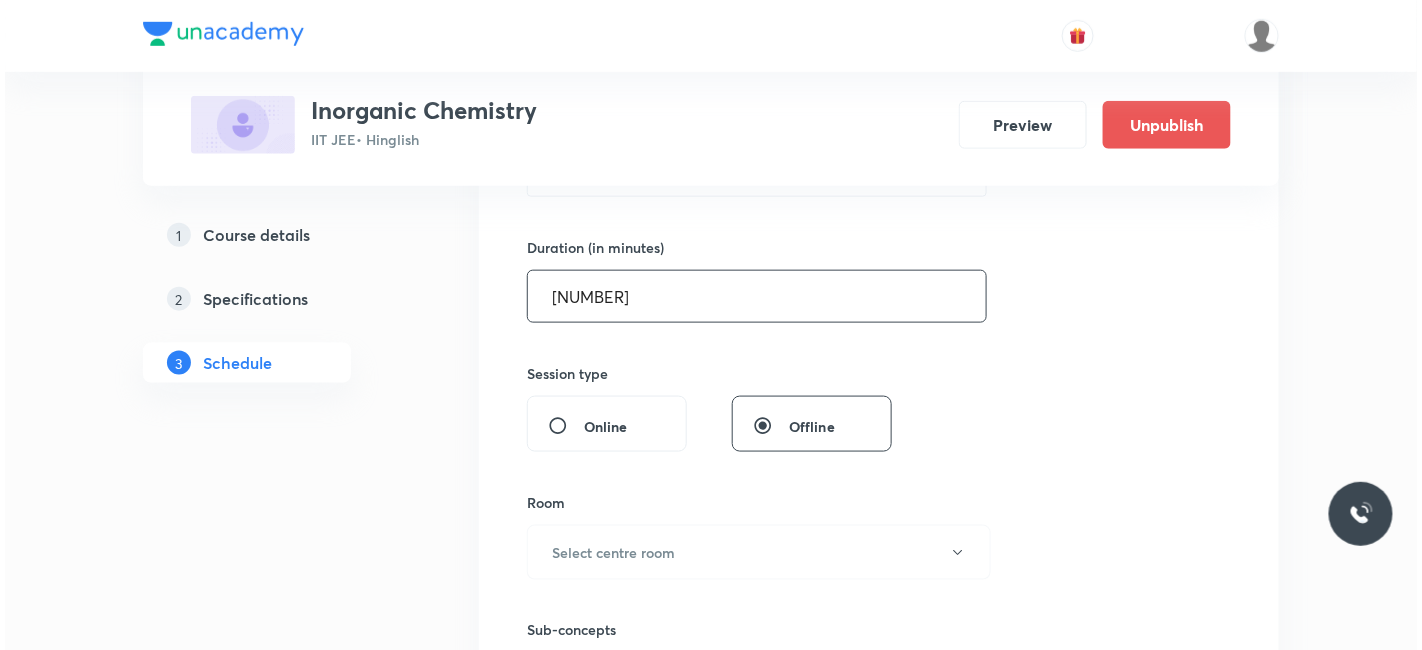 scroll, scrollTop: 666, scrollLeft: 0, axis: vertical 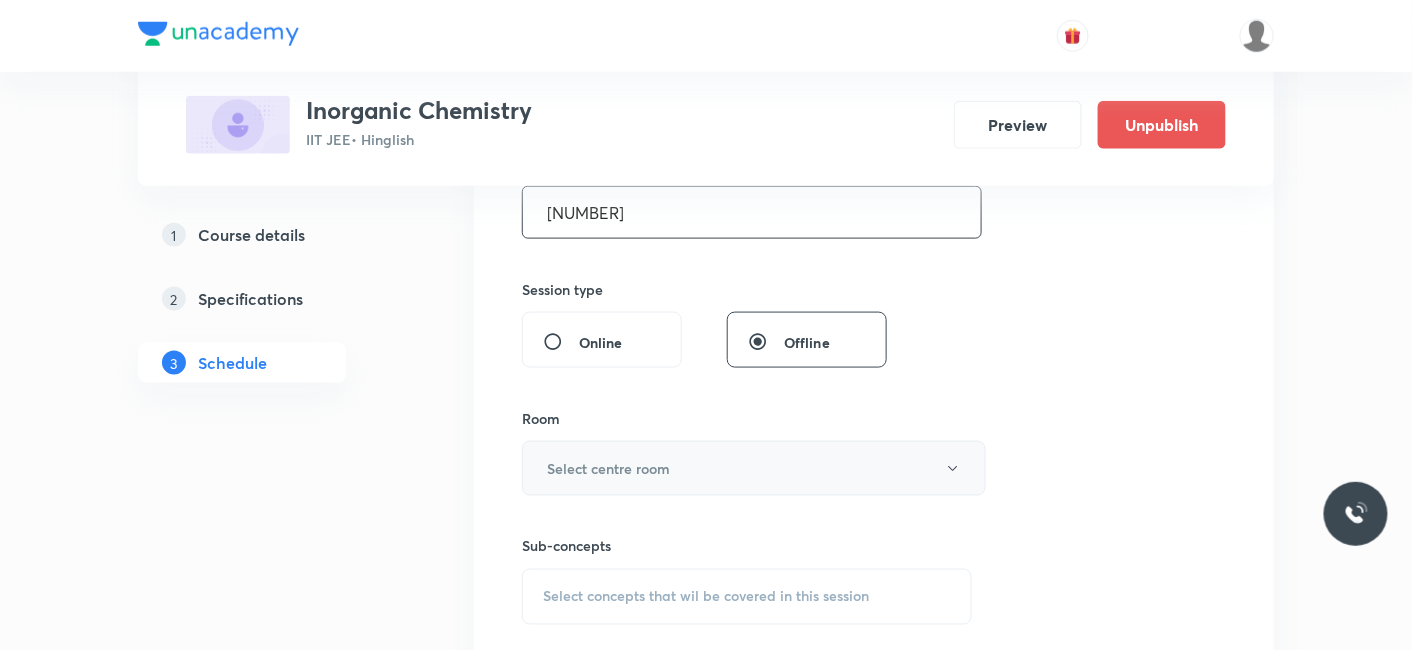 type on "[NUMBER]" 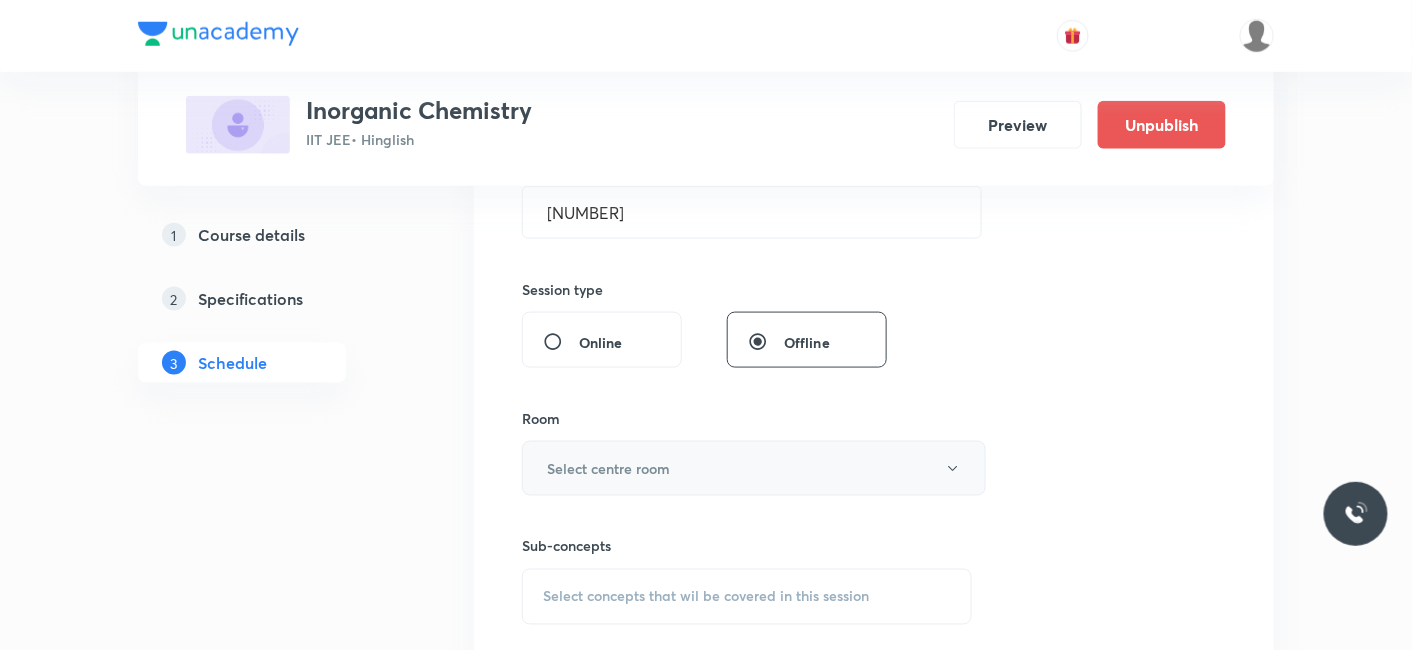 click on "Select centre room" at bounding box center (608, 468) 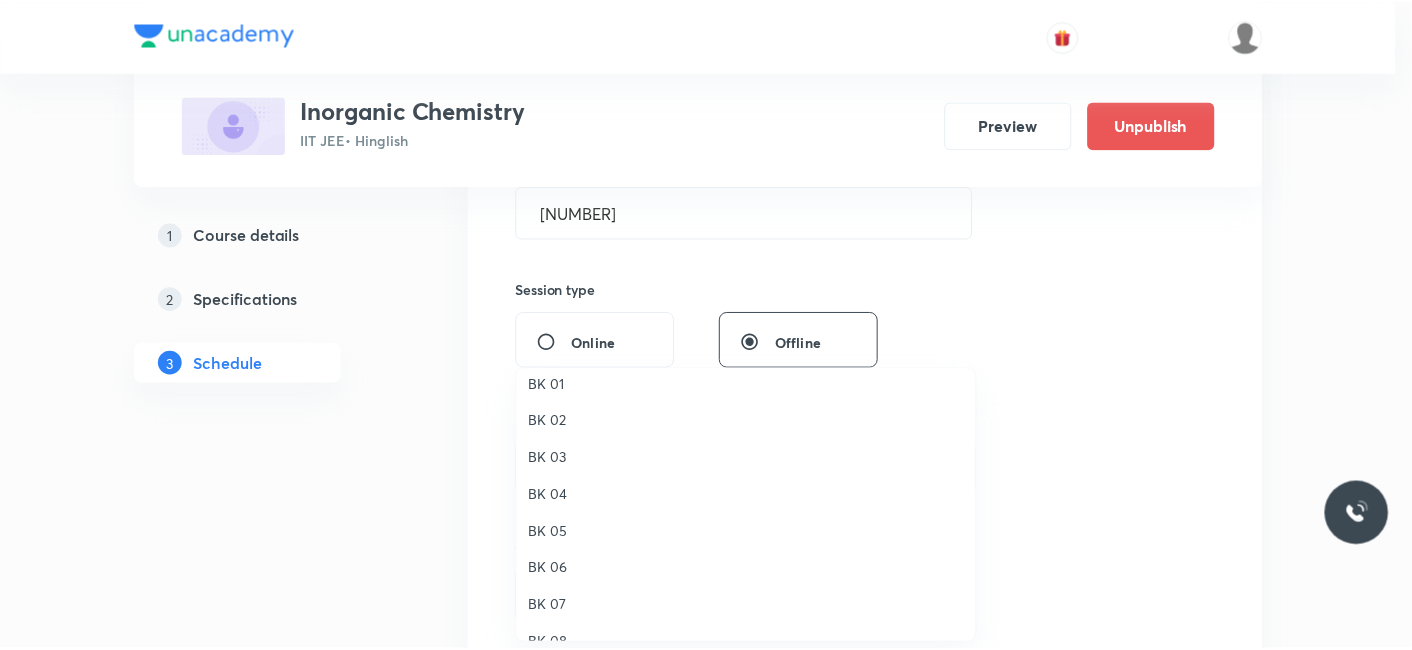scroll, scrollTop: 0, scrollLeft: 0, axis: both 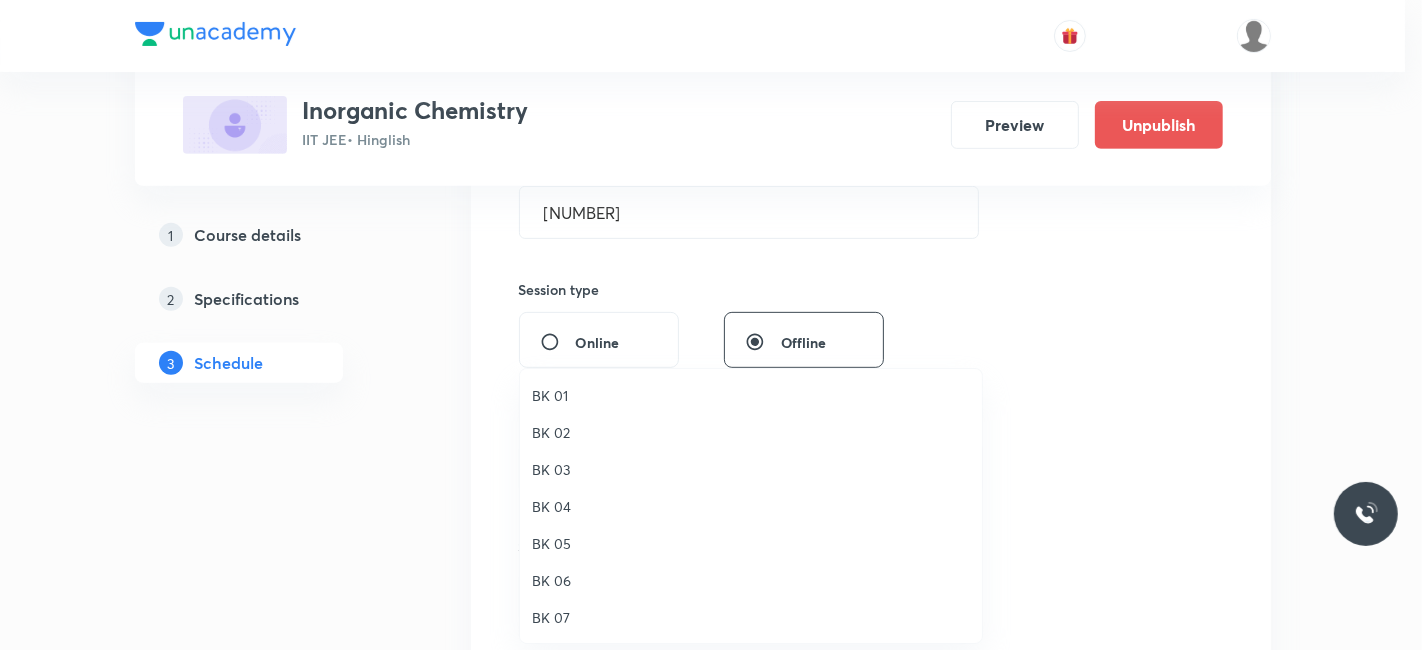 click on "BK 01" at bounding box center [751, 395] 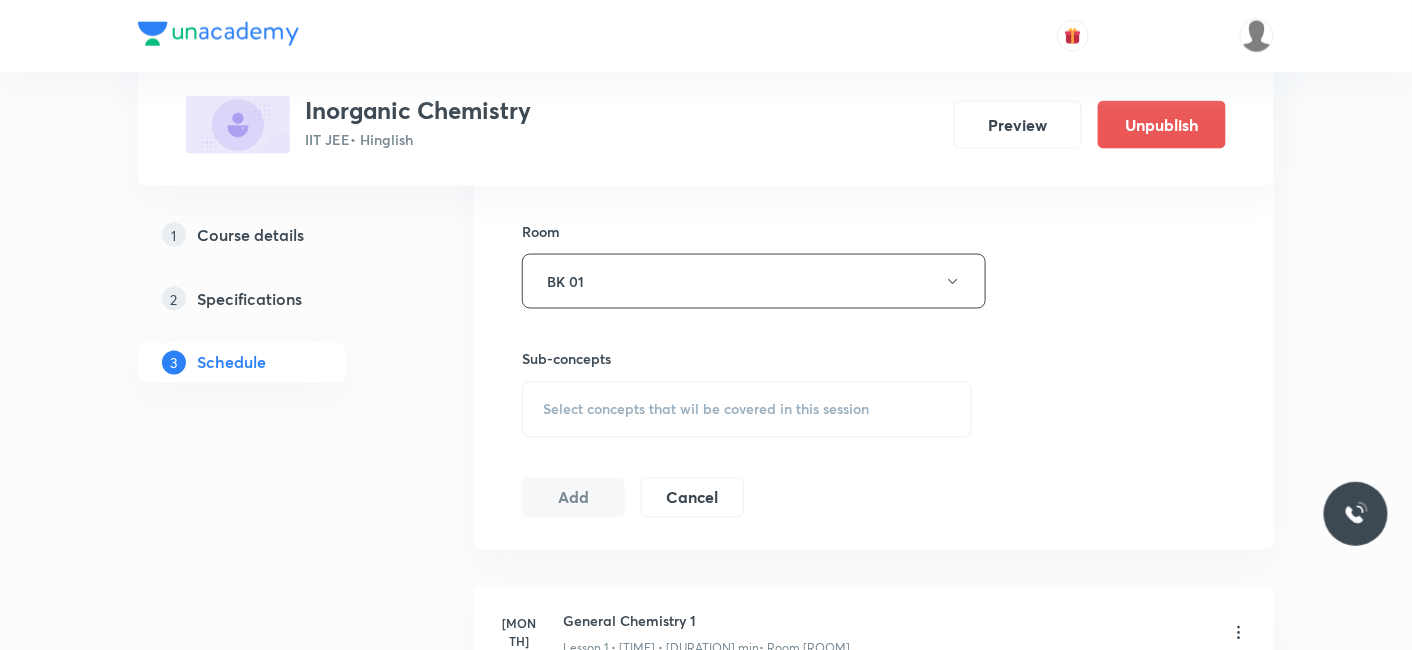 scroll, scrollTop: 888, scrollLeft: 0, axis: vertical 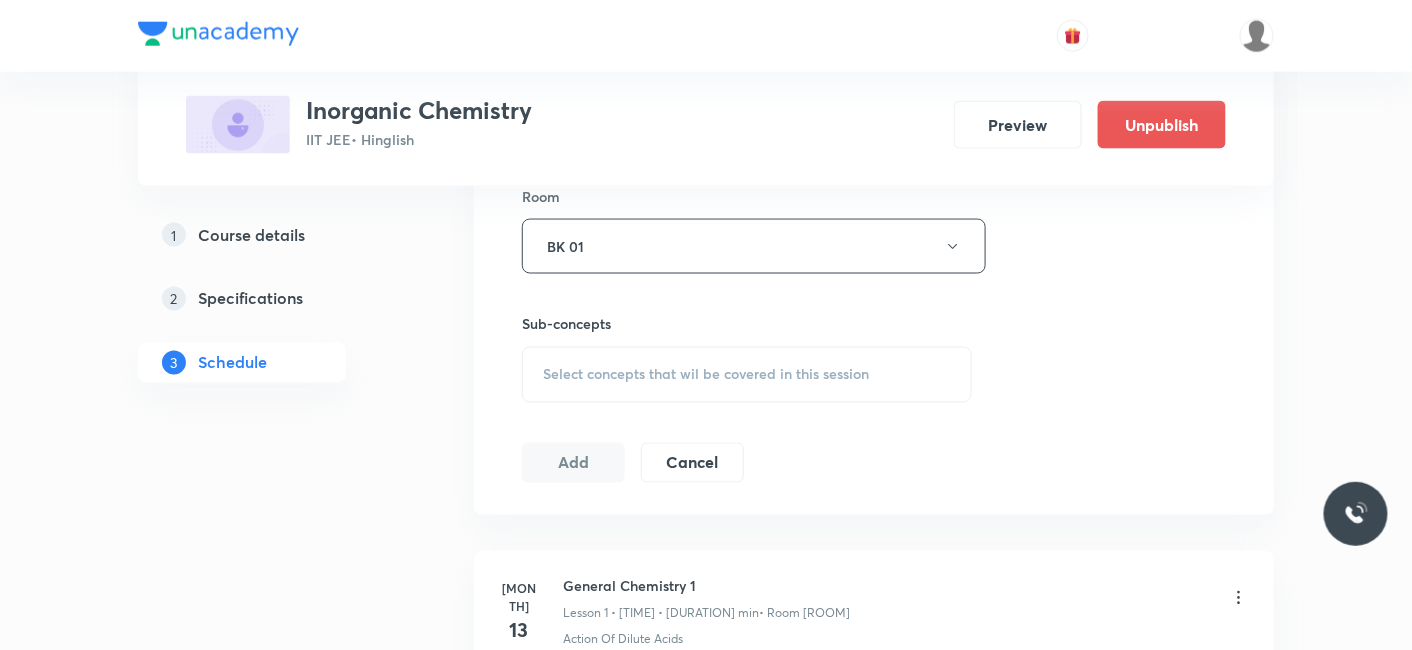 click on "Select concepts that wil be covered in this session" at bounding box center [706, 375] 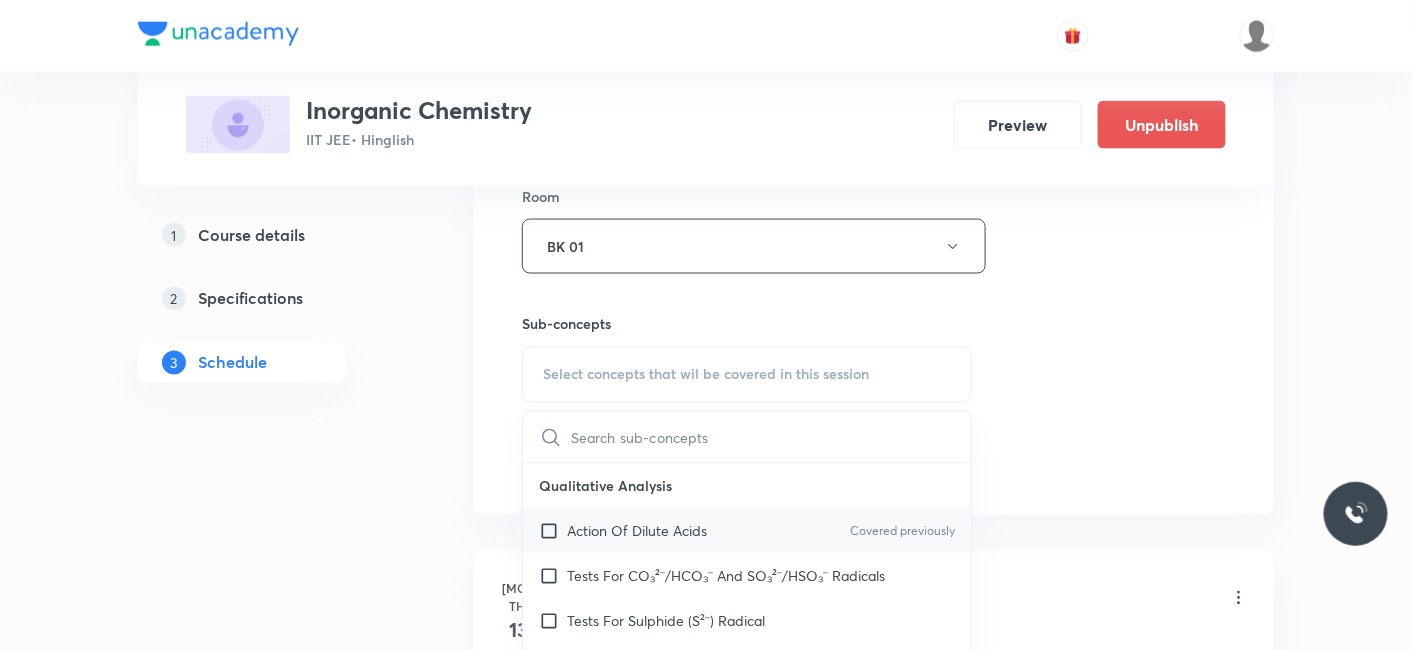 click on "Action Of Dilute Acids Covered previously" at bounding box center (747, 531) 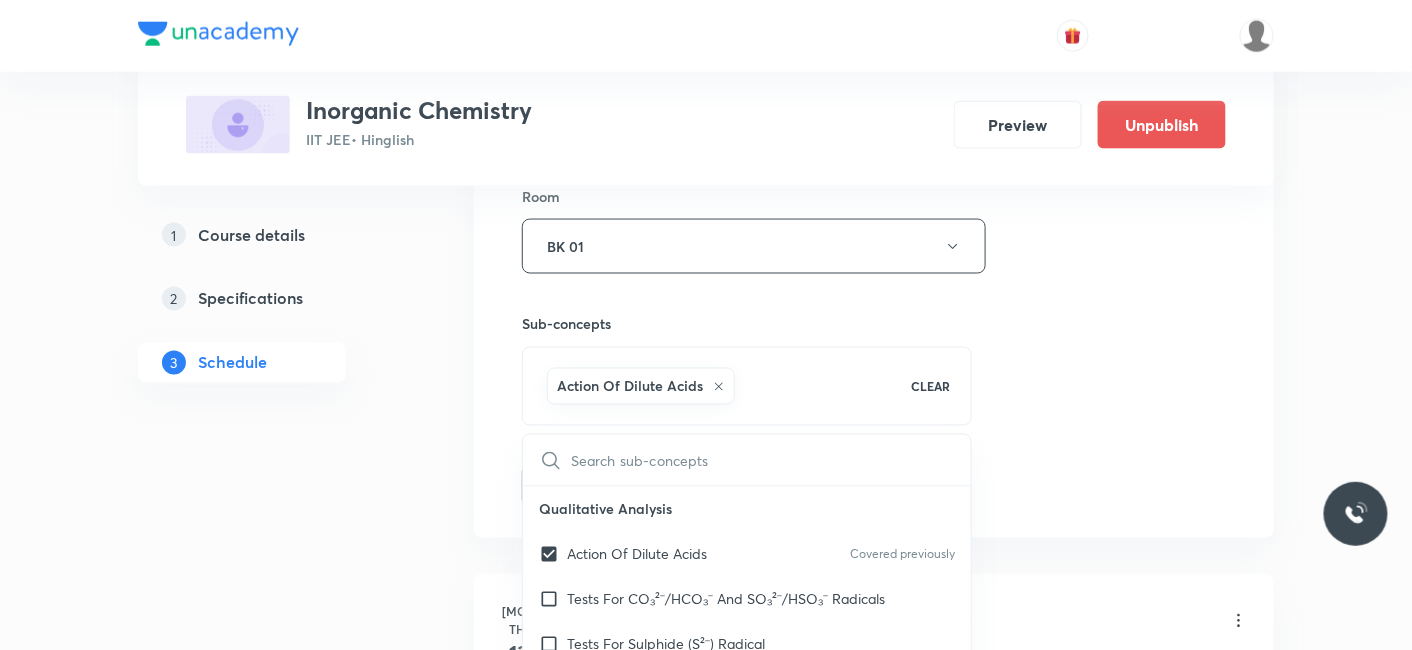 checkbox on "true" 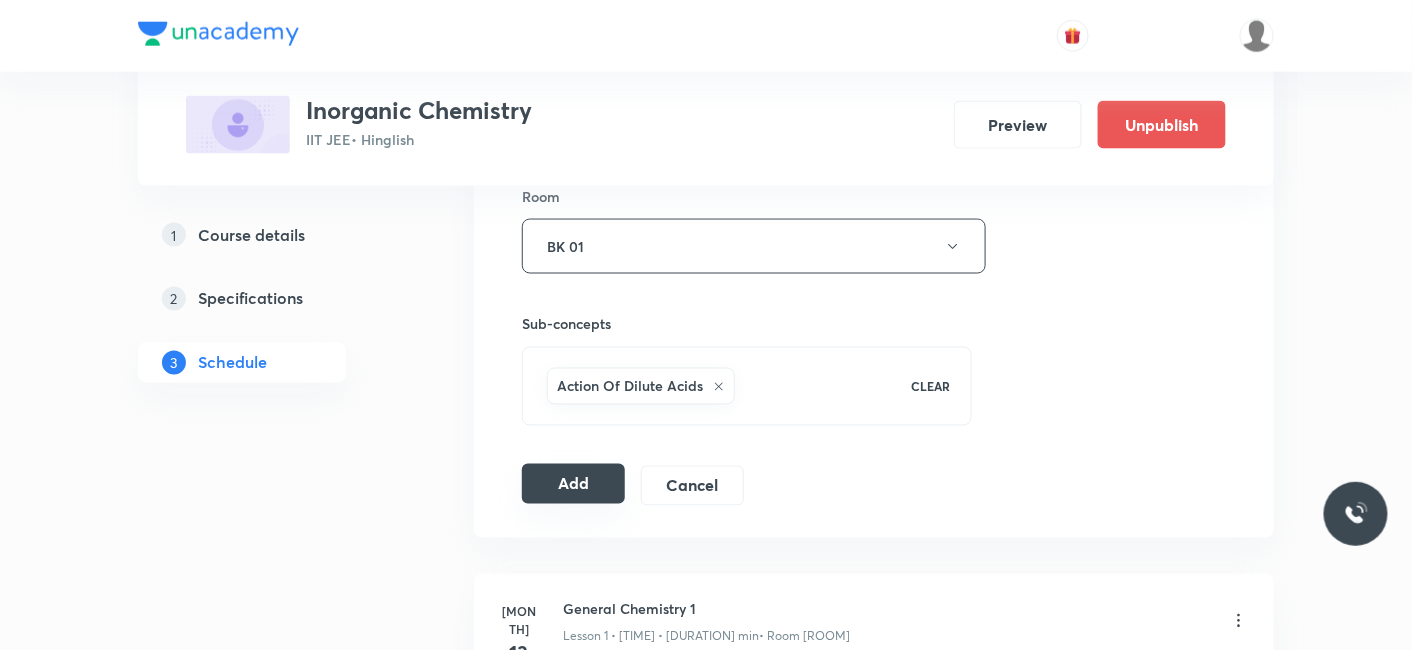 click on "Add" at bounding box center (573, 484) 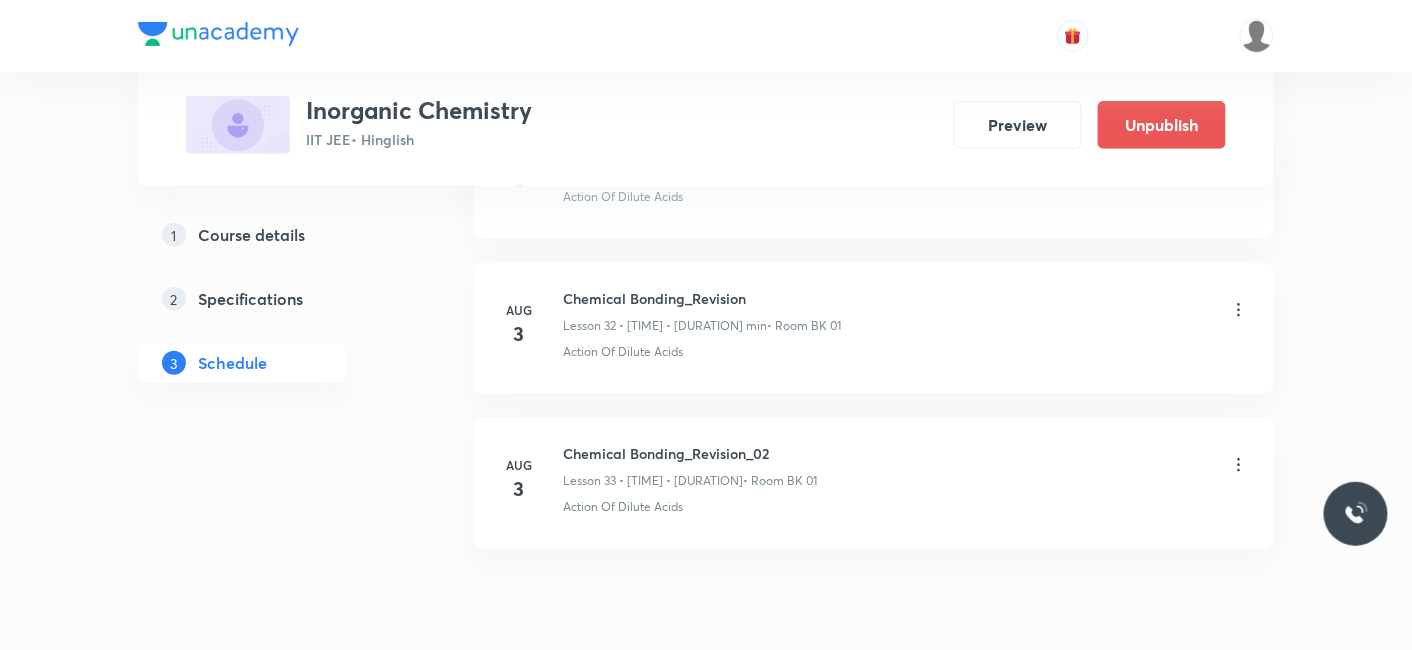 scroll, scrollTop: 5130, scrollLeft: 0, axis: vertical 